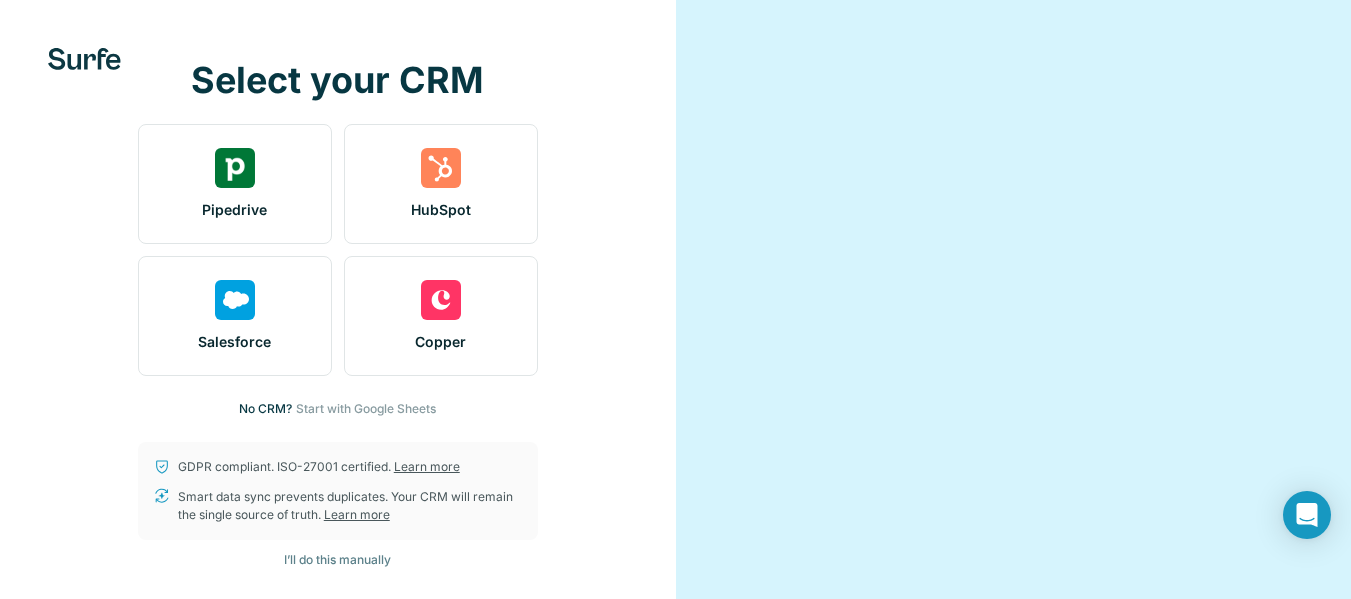 scroll, scrollTop: 0, scrollLeft: 0, axis: both 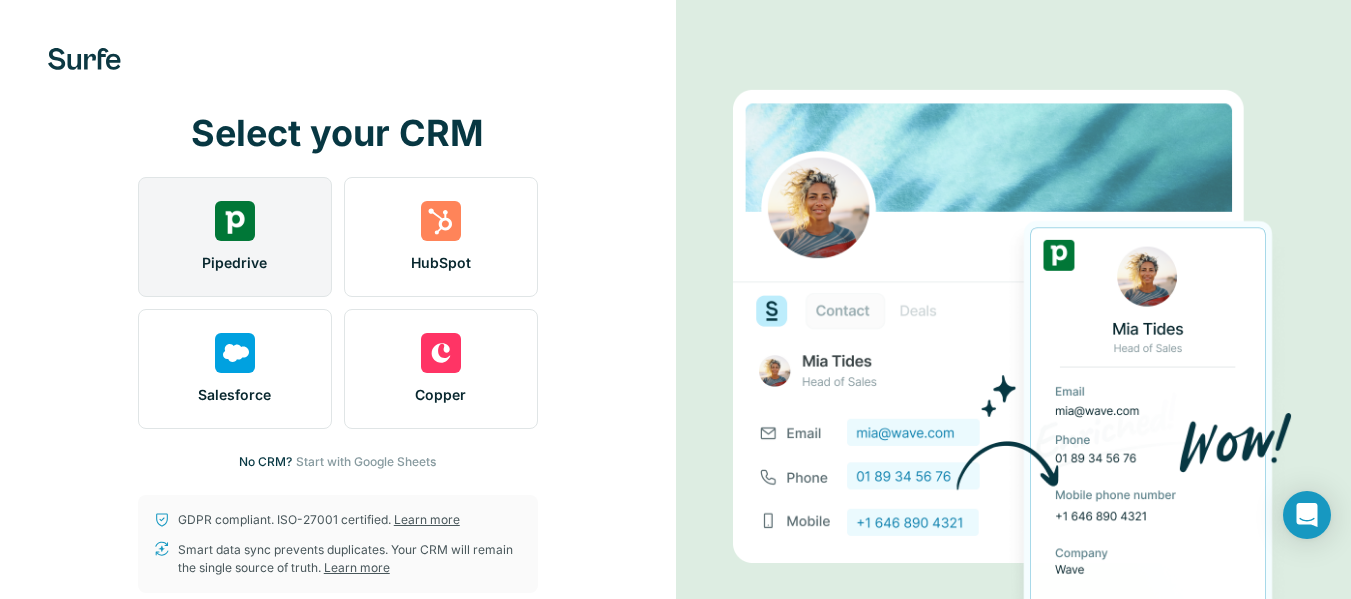 click on "Pipedrive" at bounding box center (235, 237) 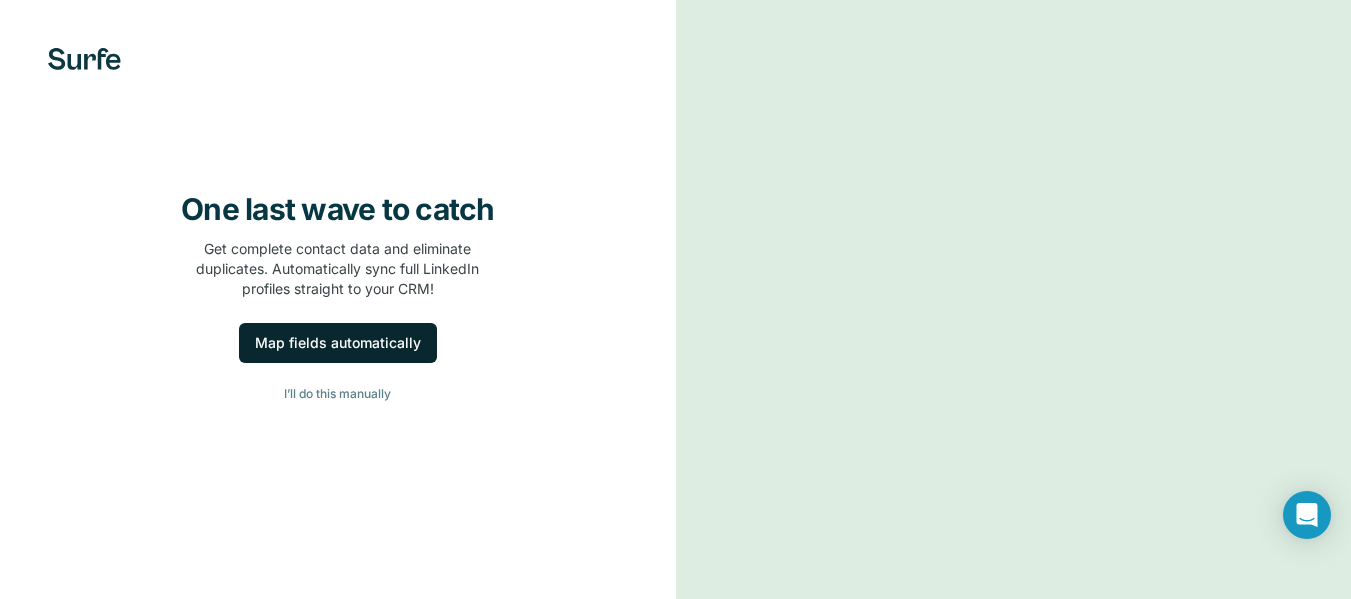 click on "Map fields automatically" at bounding box center (338, 343) 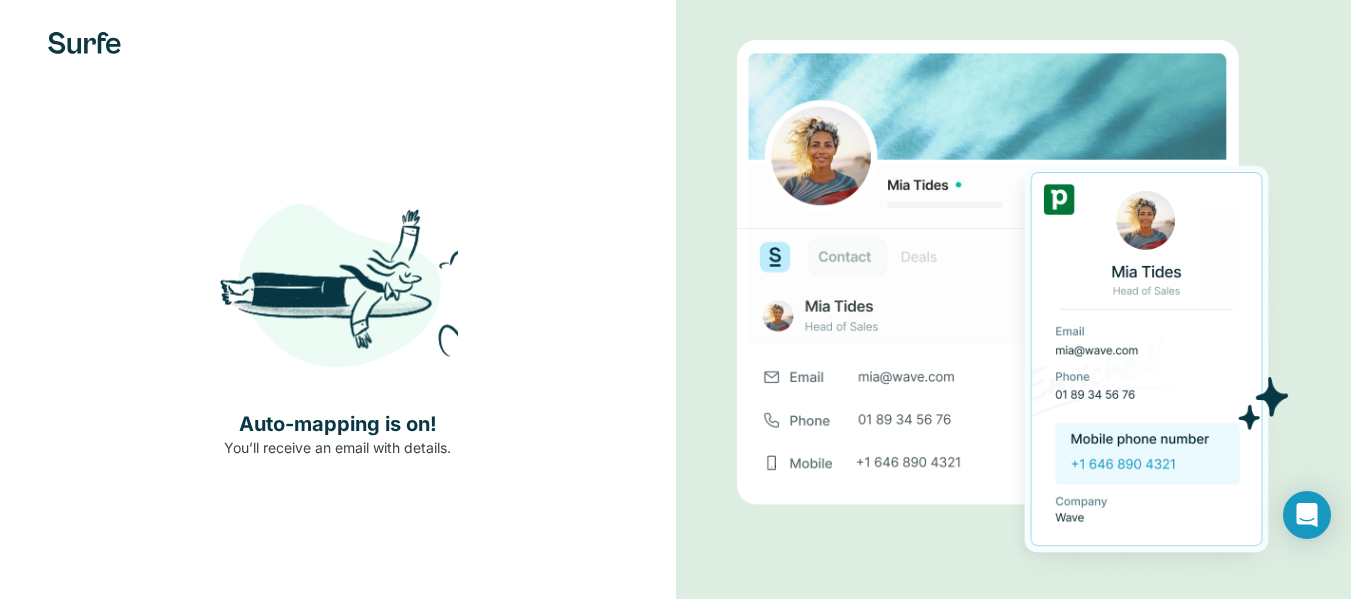 scroll, scrollTop: 60, scrollLeft: 0, axis: vertical 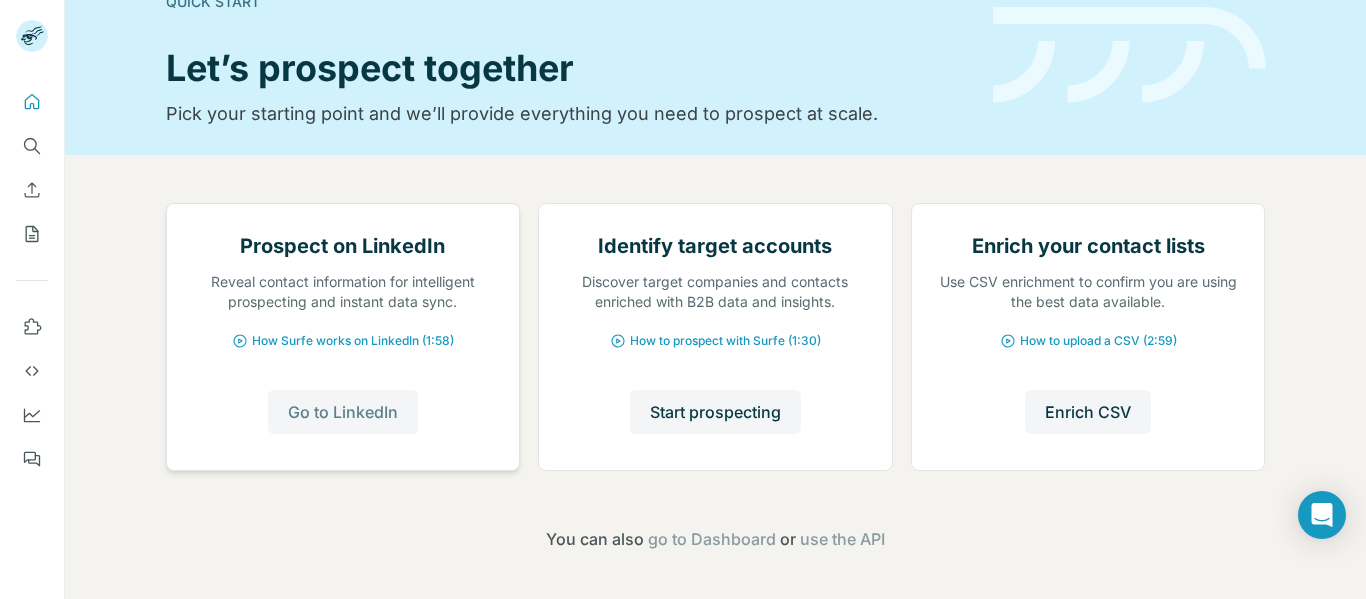 click on "Go to LinkedIn" at bounding box center (343, 412) 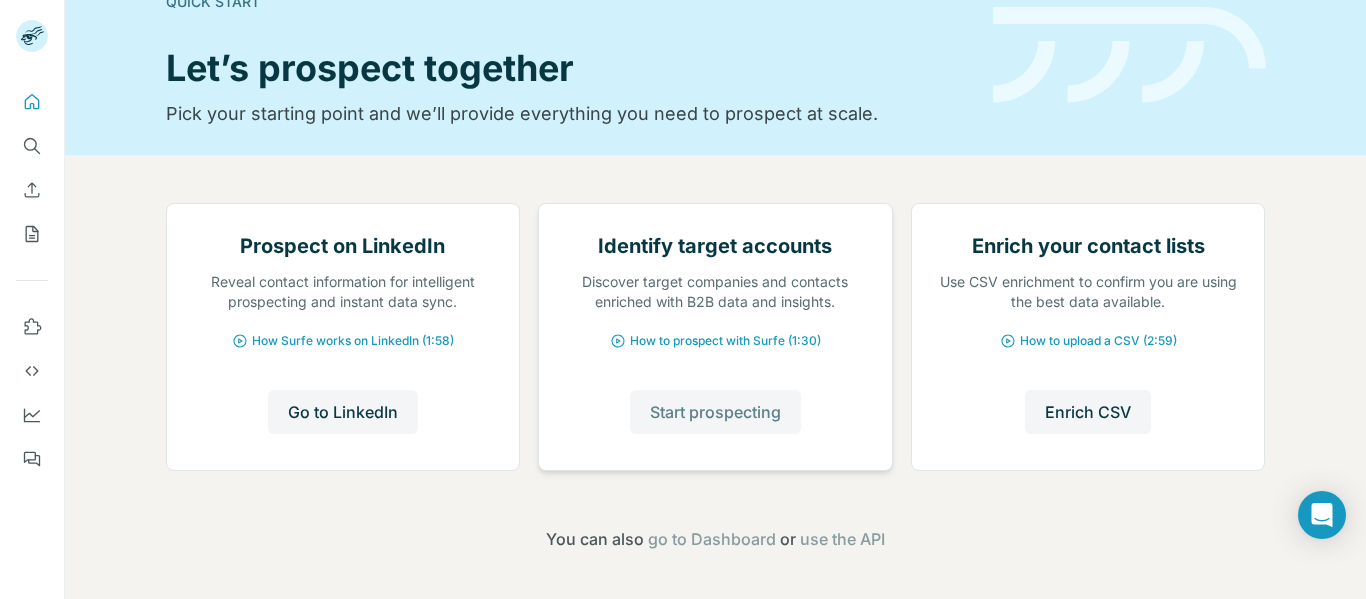 click on "Start prospecting" at bounding box center [715, 412] 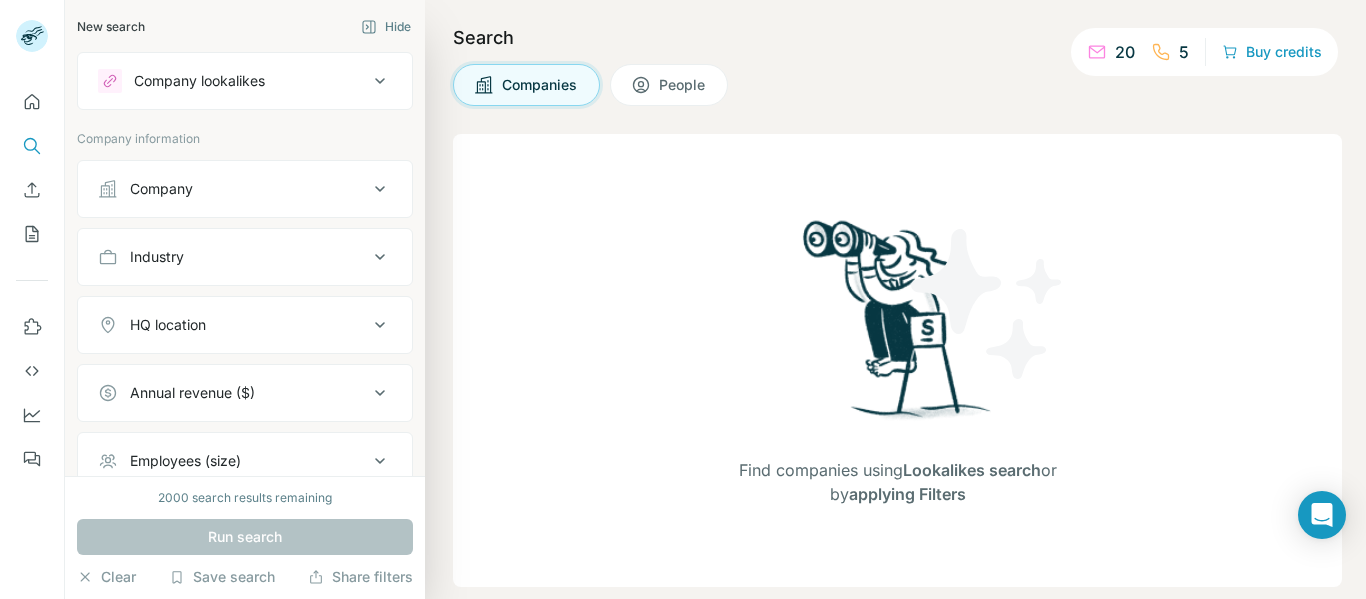 click 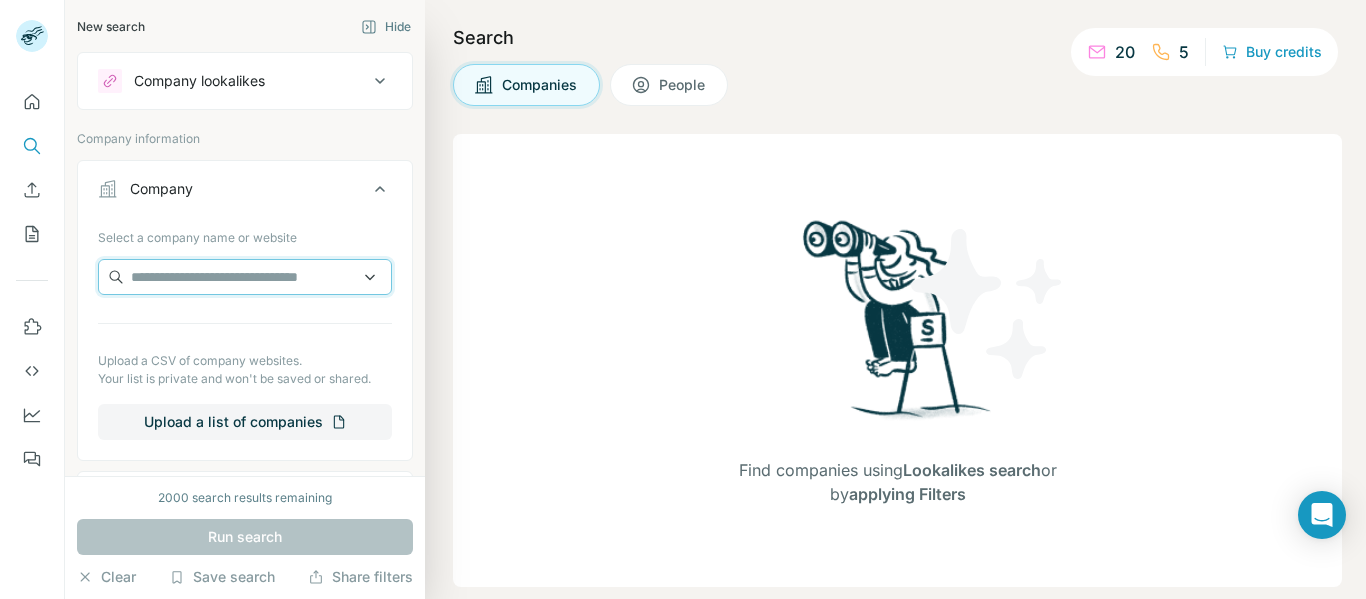 click at bounding box center (245, 277) 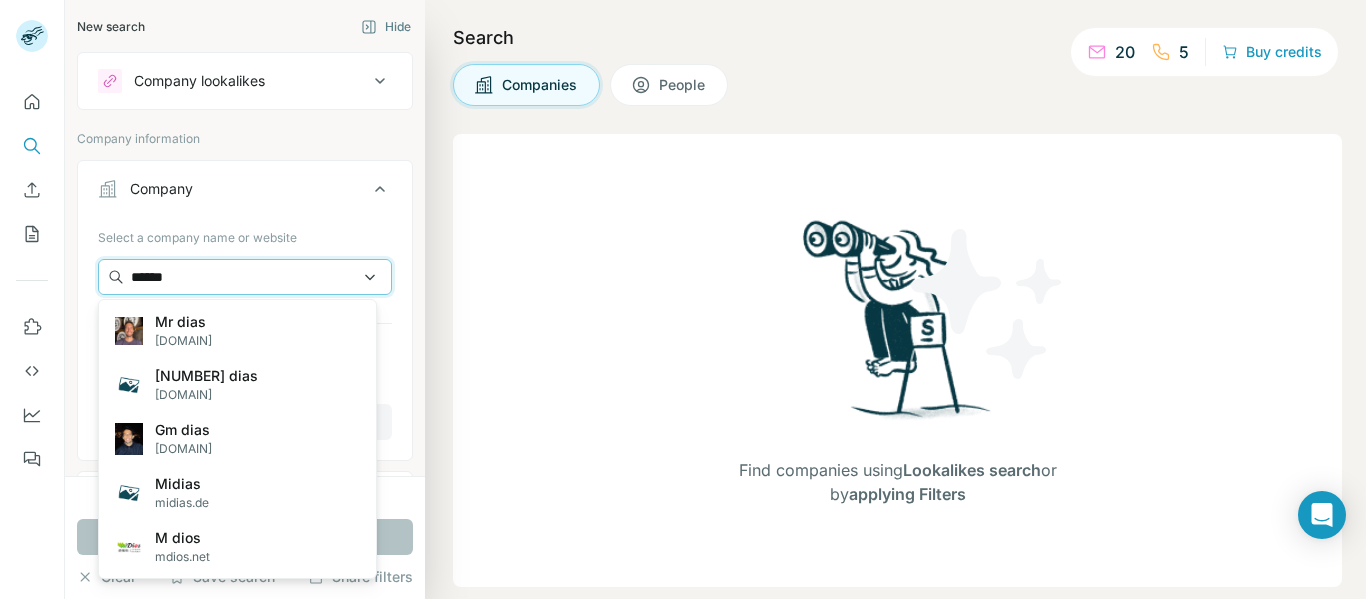 click on "******" at bounding box center [245, 277] 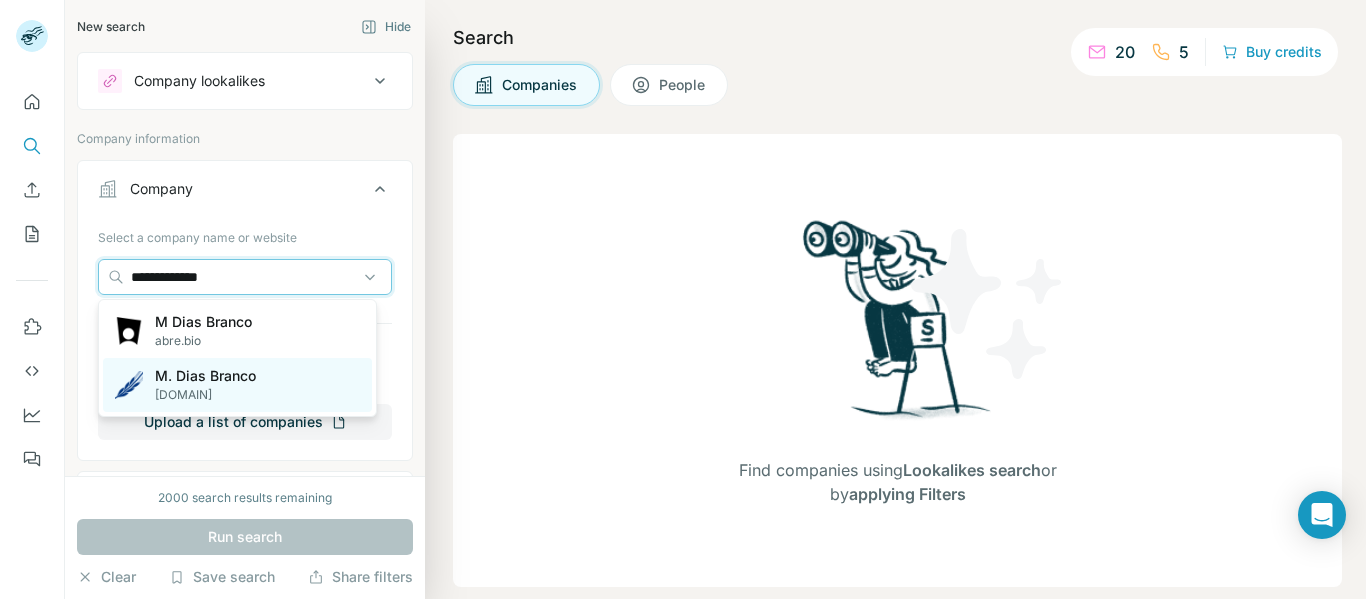 type on "**********" 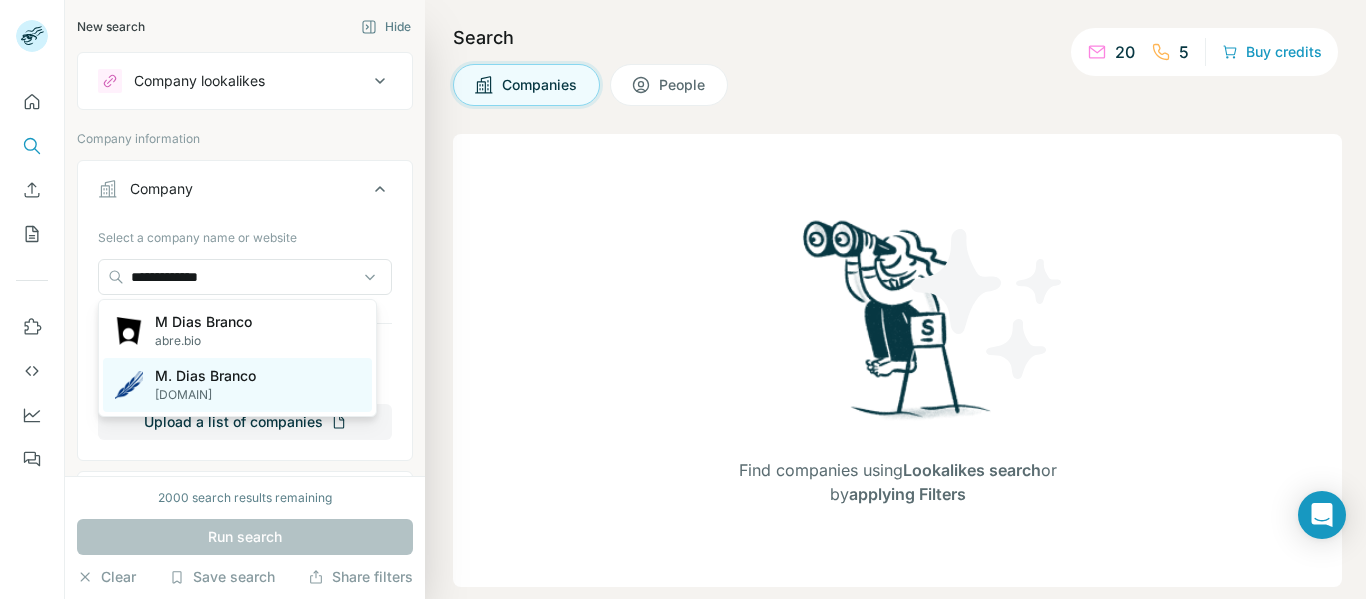 click on "[COMPANY] [COMPANY] [DOMAIN]" at bounding box center [237, 385] 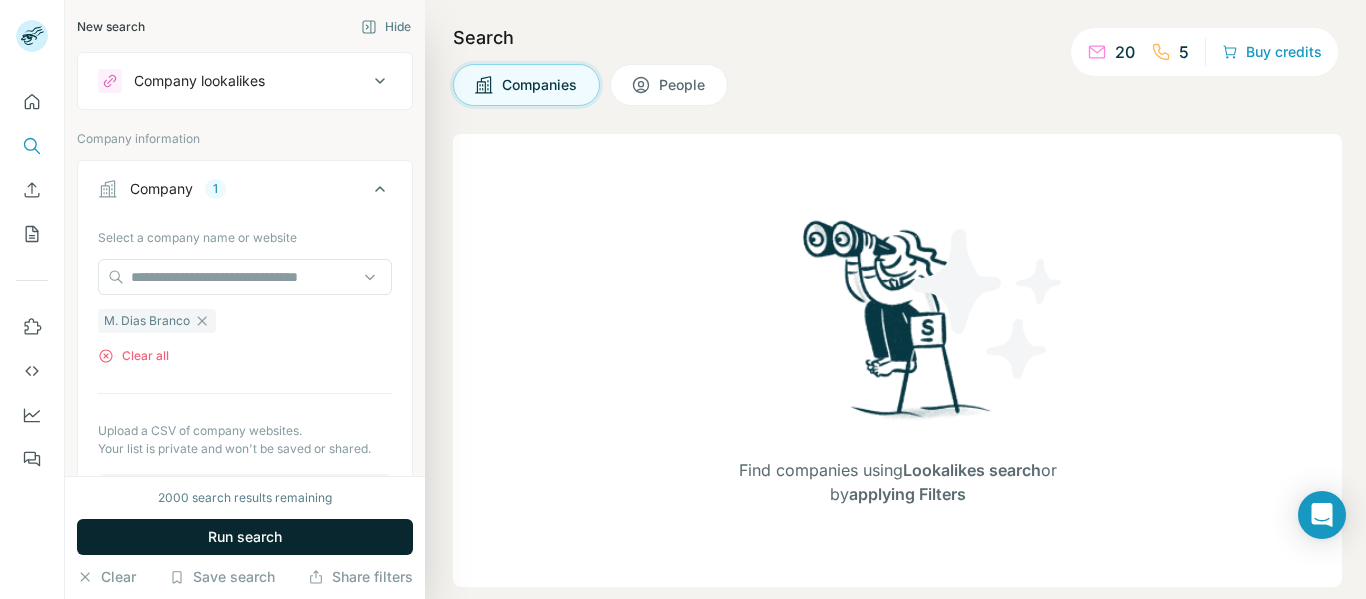 click on "Run search" at bounding box center [245, 537] 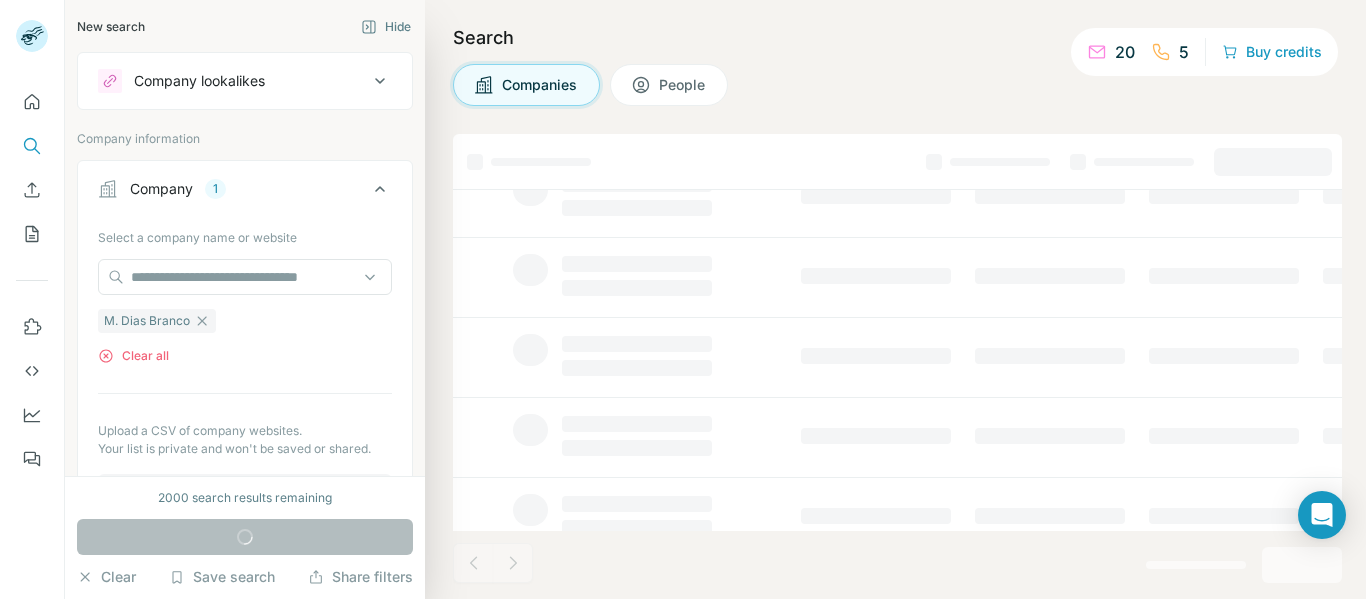 scroll, scrollTop: 0, scrollLeft: 0, axis: both 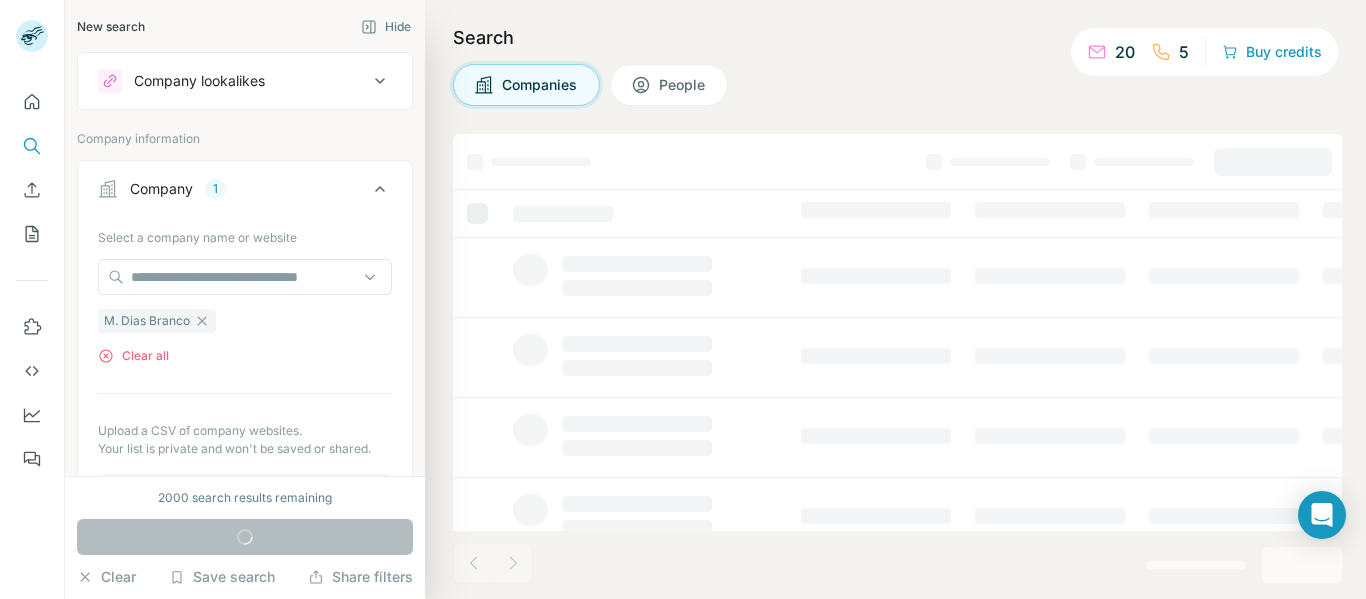 click on "People" at bounding box center [683, 85] 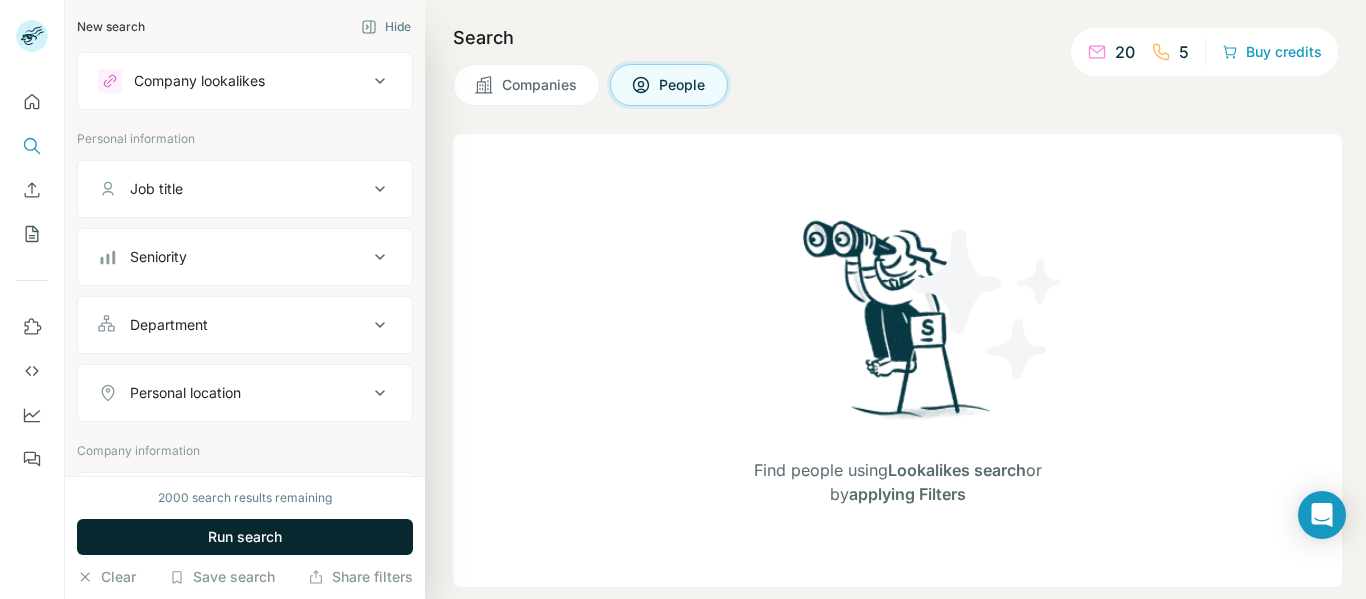 click 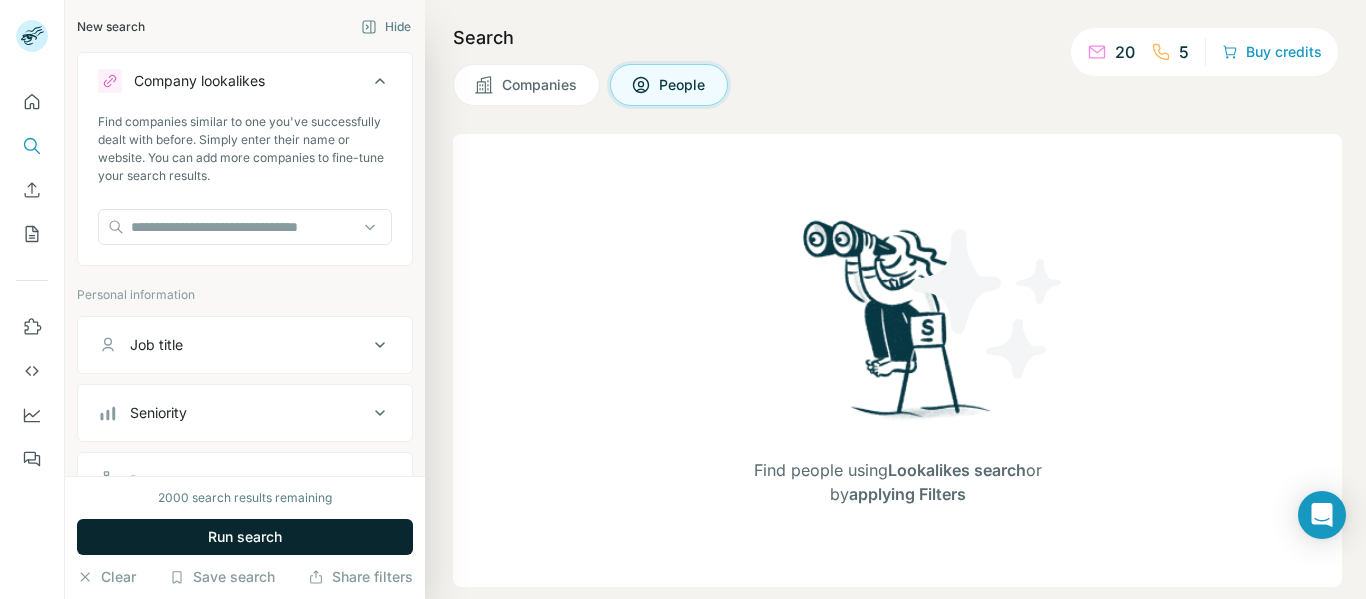 click 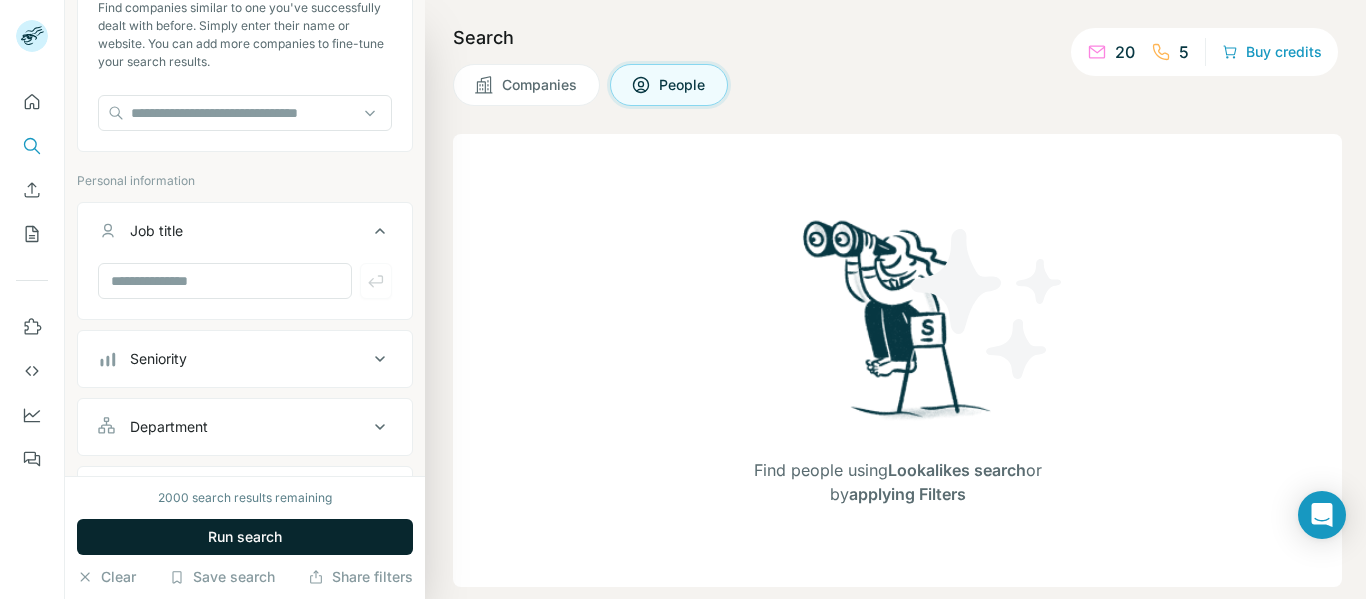 scroll, scrollTop: 300, scrollLeft: 0, axis: vertical 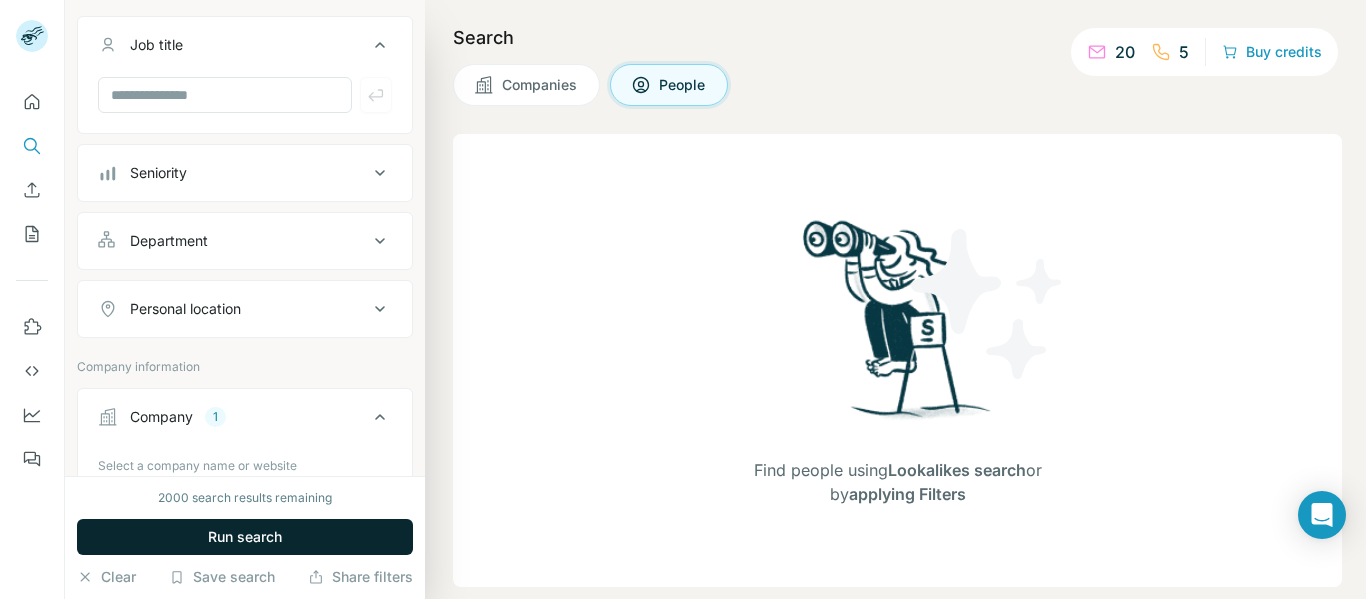 click 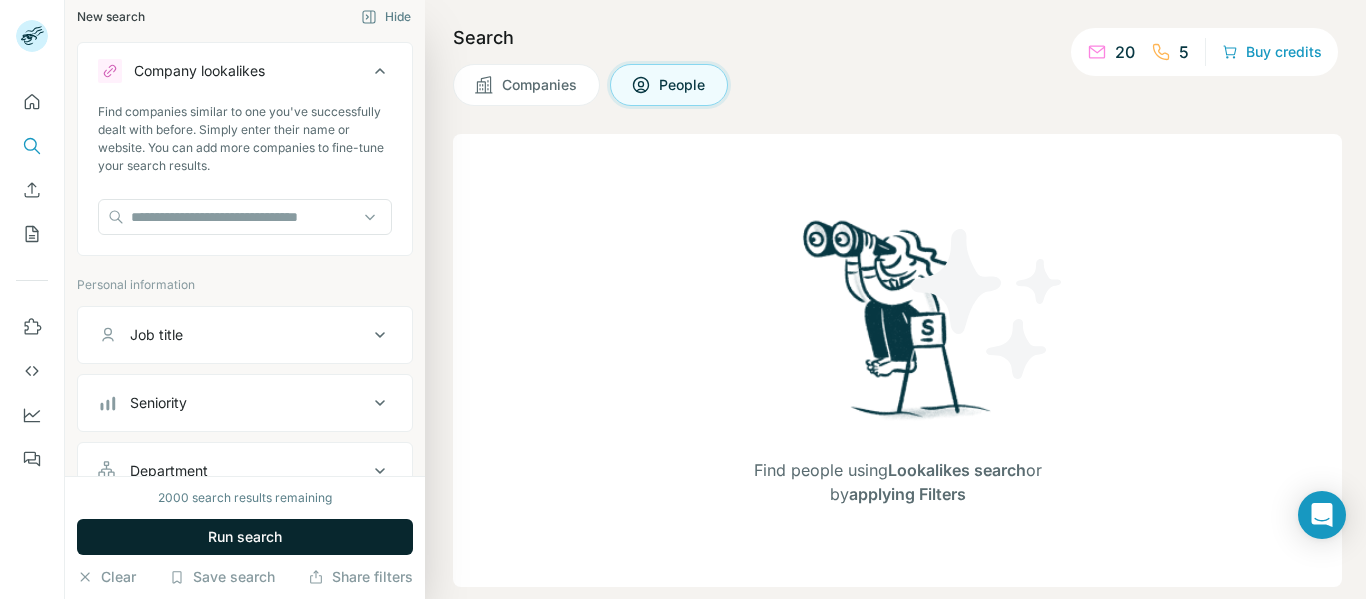 scroll, scrollTop: 0, scrollLeft: 0, axis: both 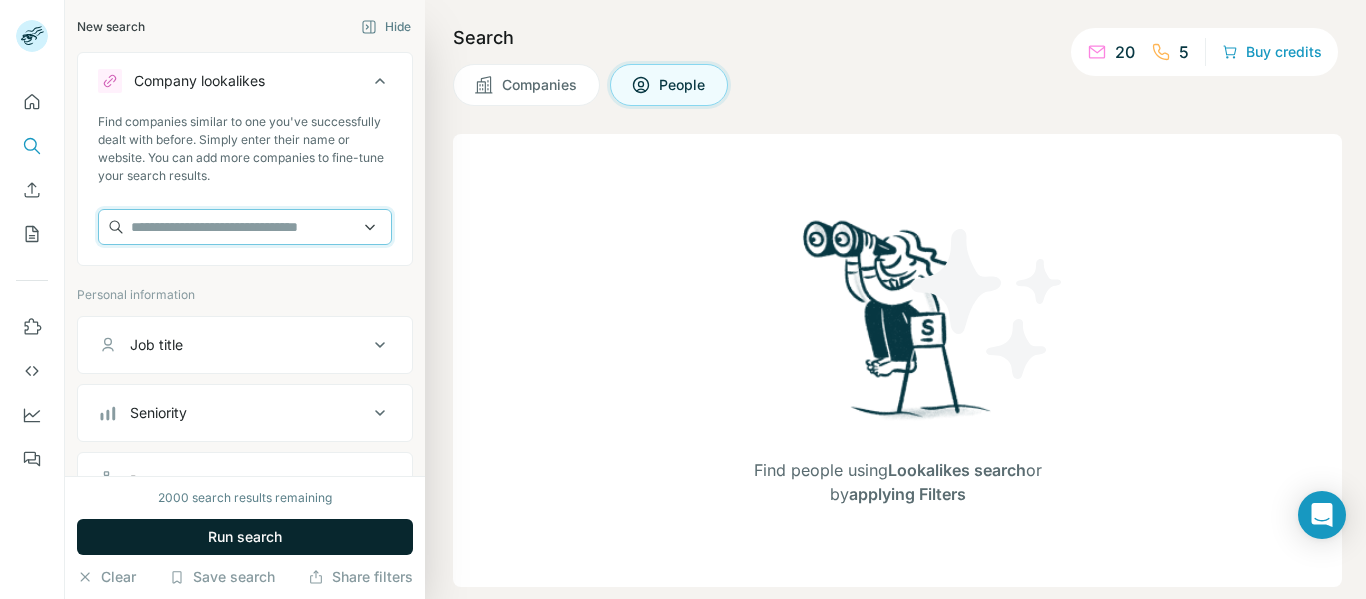 click at bounding box center [245, 227] 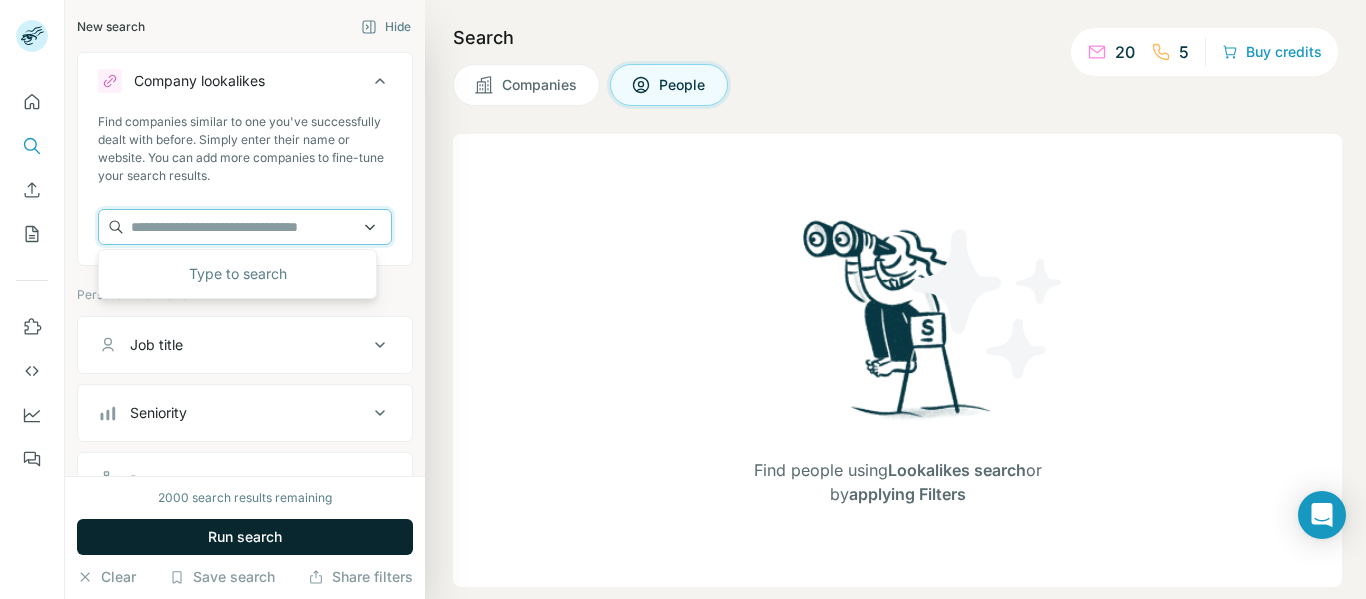 click at bounding box center (245, 227) 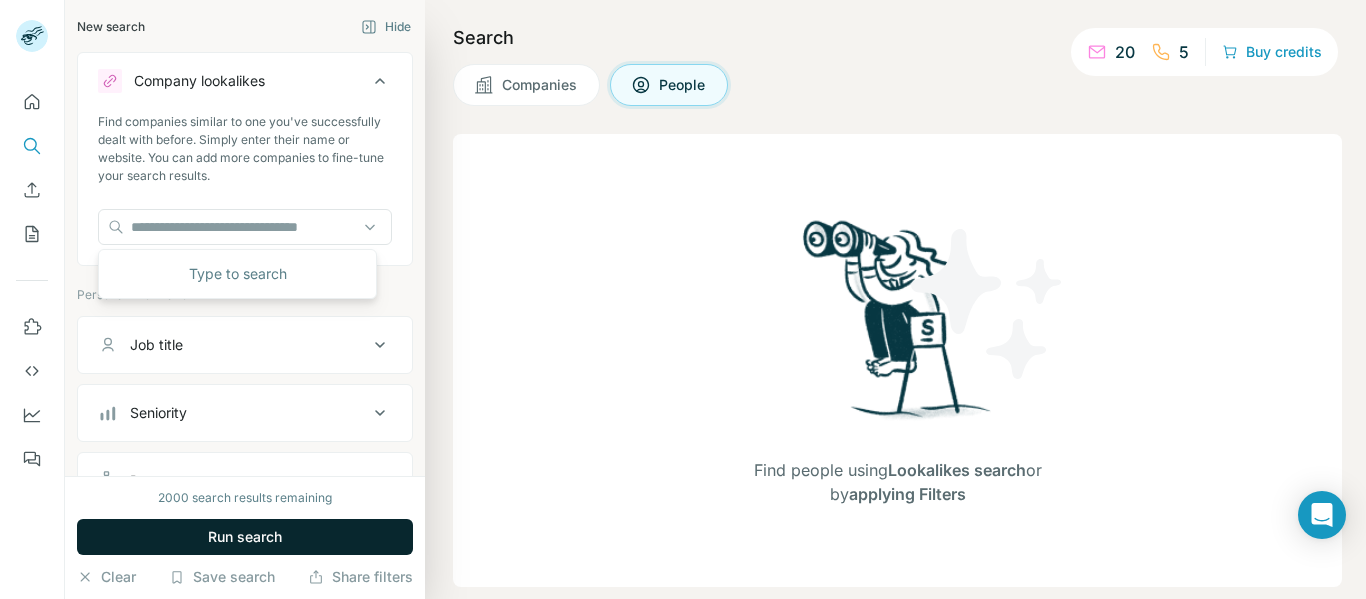 click on "Companies" at bounding box center [540, 85] 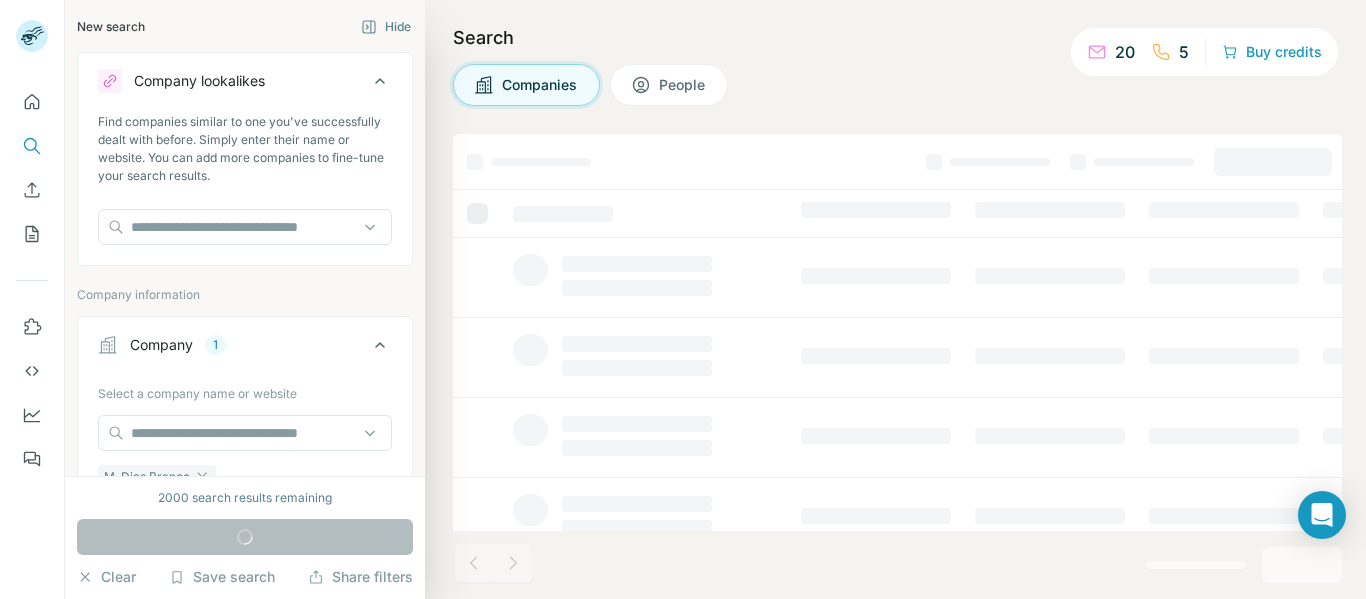 click on "1" at bounding box center (215, 345) 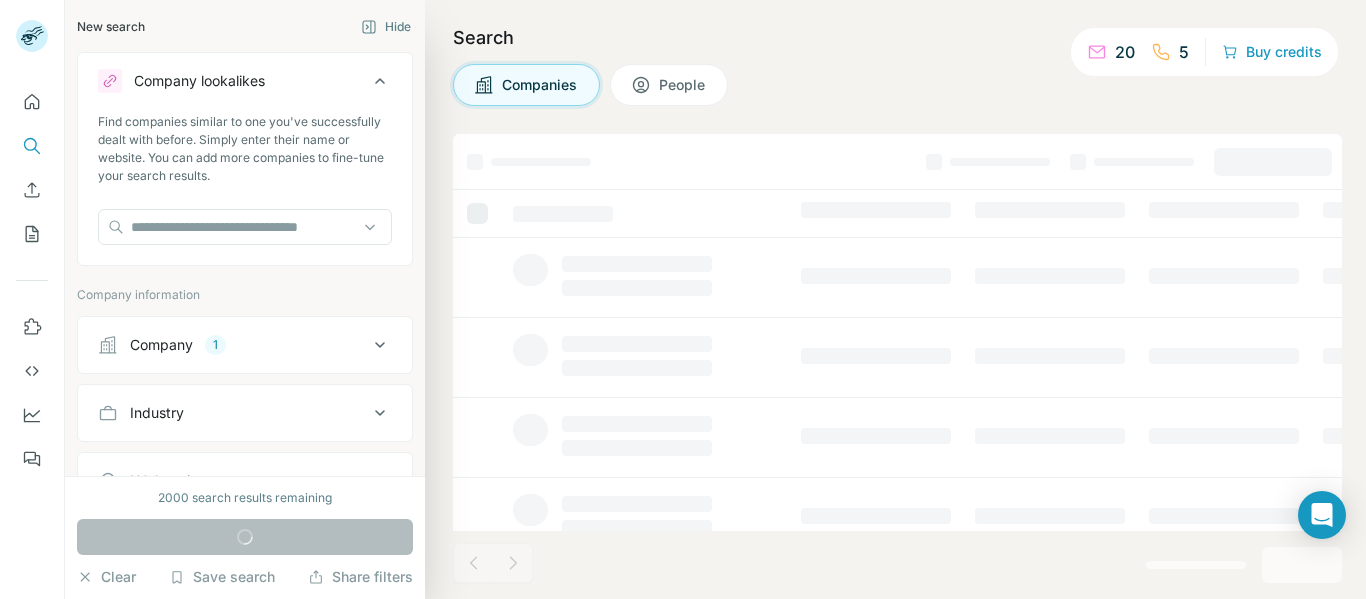 click on "1" at bounding box center [215, 345] 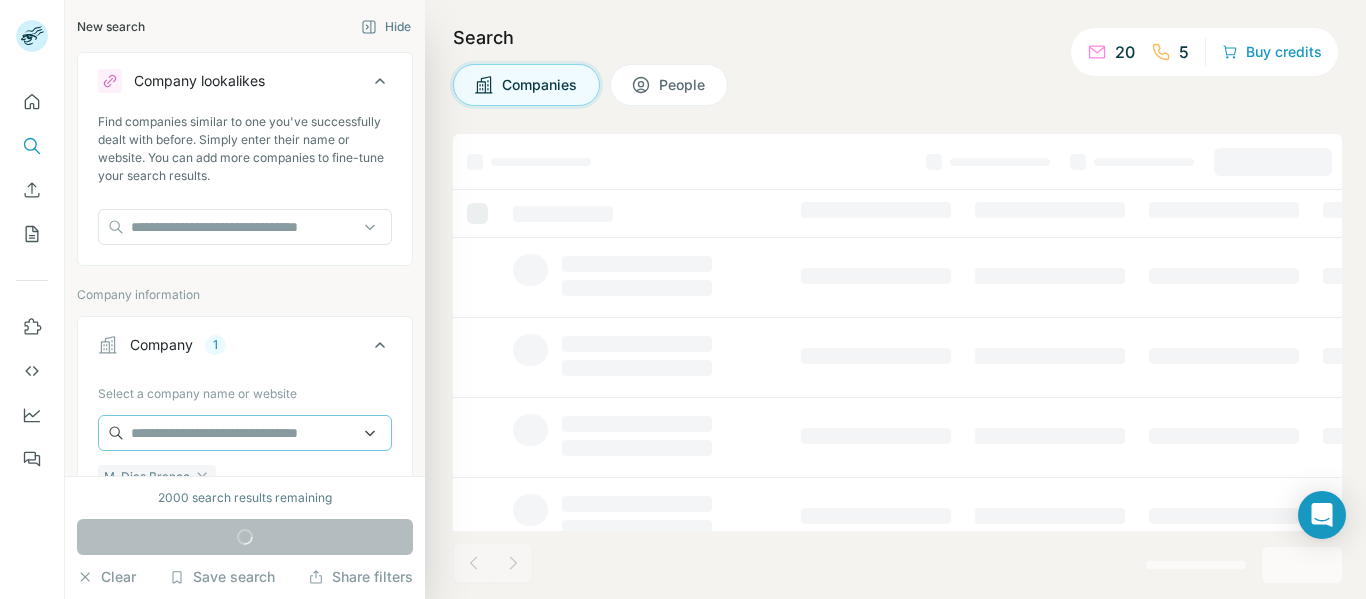 scroll, scrollTop: 100, scrollLeft: 0, axis: vertical 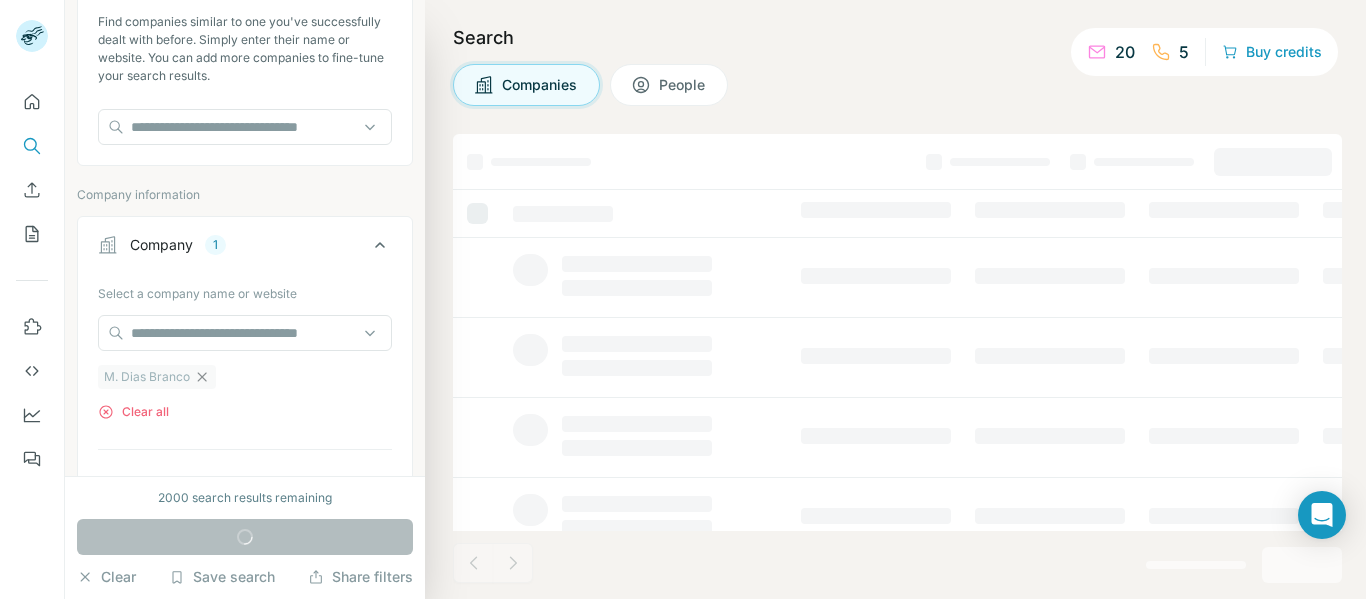 click 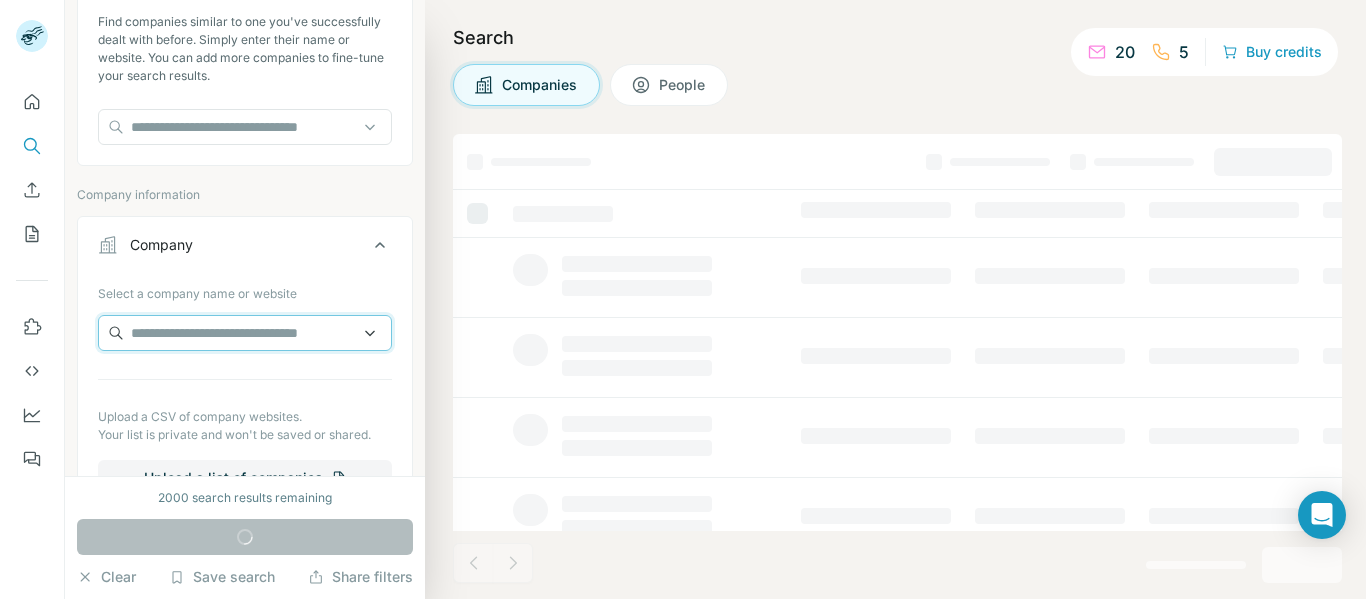 click at bounding box center [245, 333] 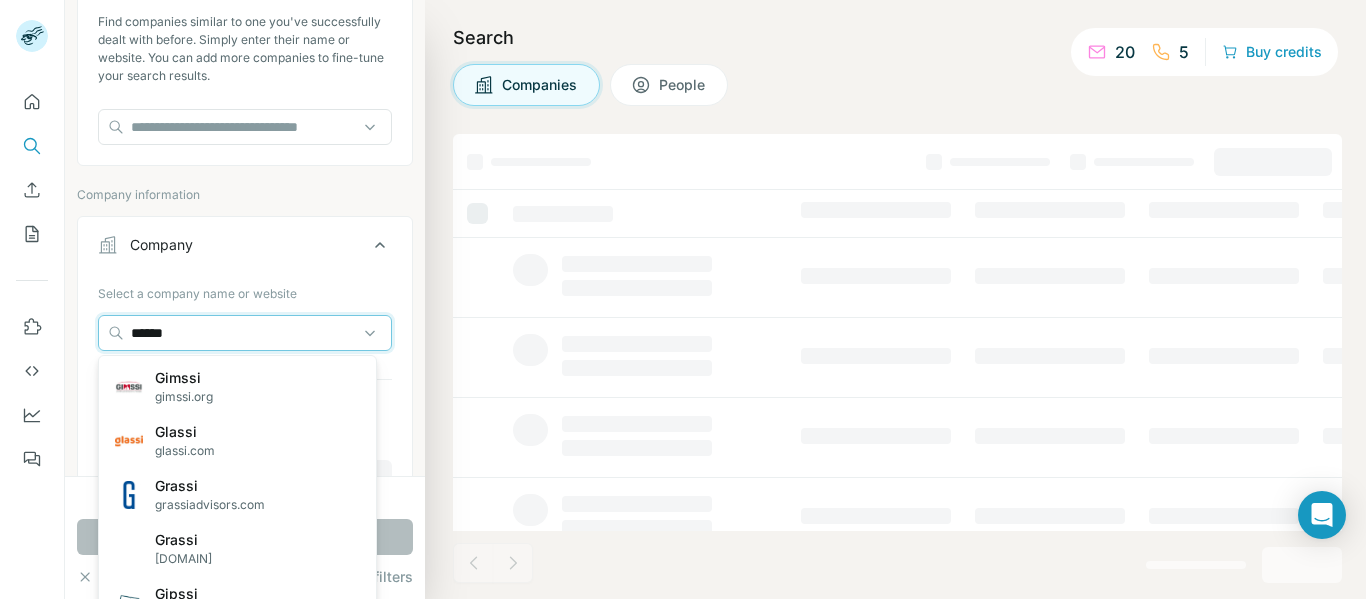 scroll, scrollTop: 200, scrollLeft: 0, axis: vertical 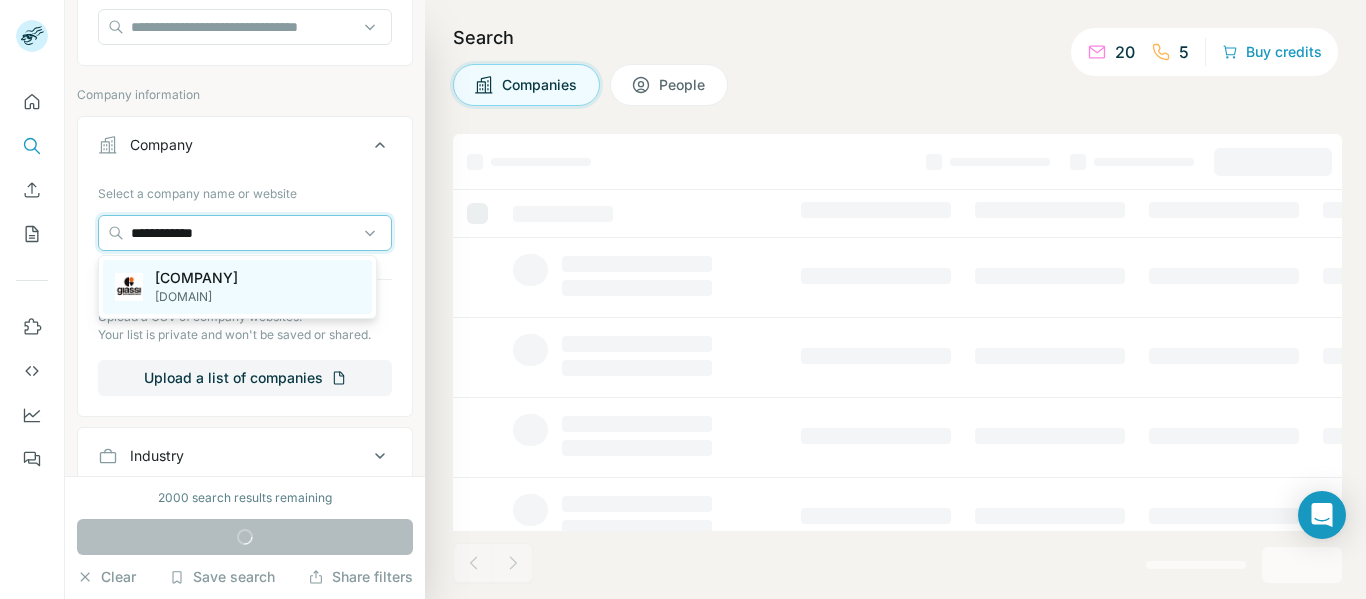 type on "**********" 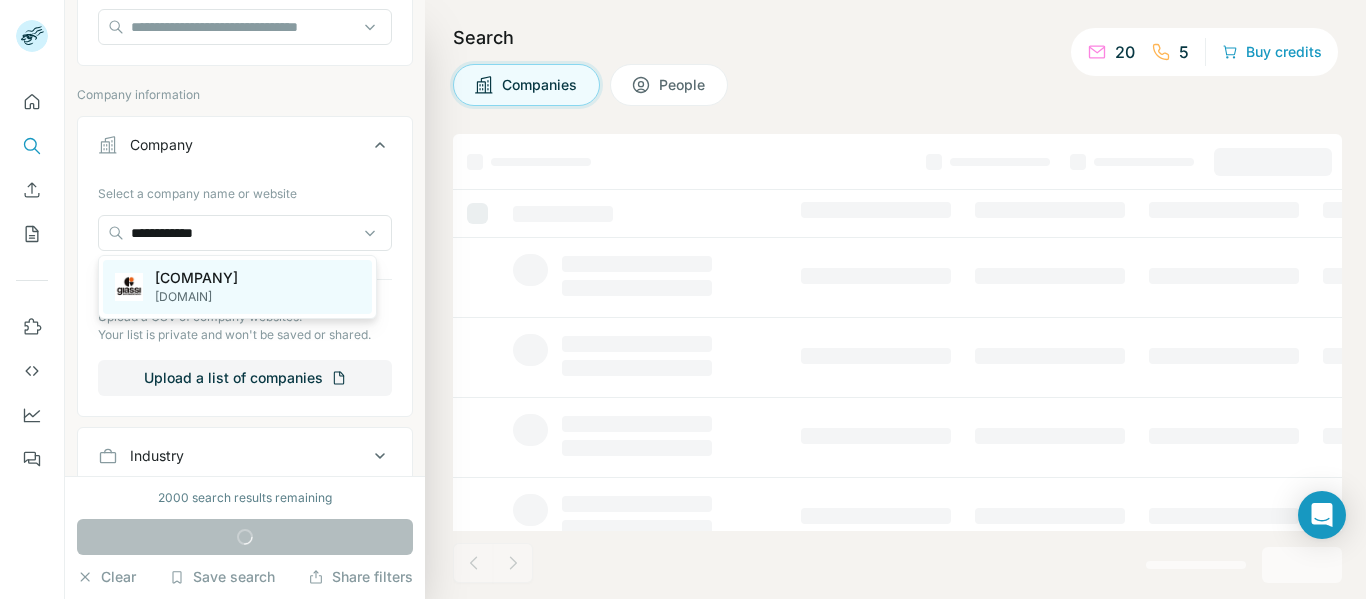click on "[COMPANY]" at bounding box center [196, 278] 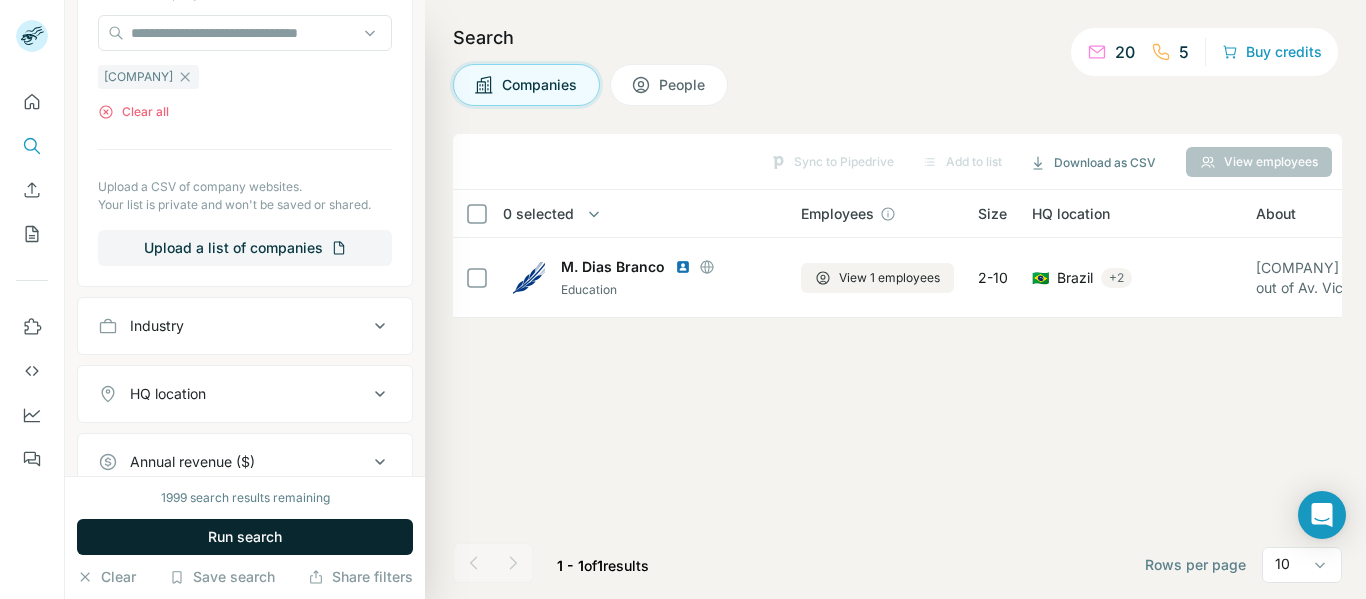scroll, scrollTop: 500, scrollLeft: 0, axis: vertical 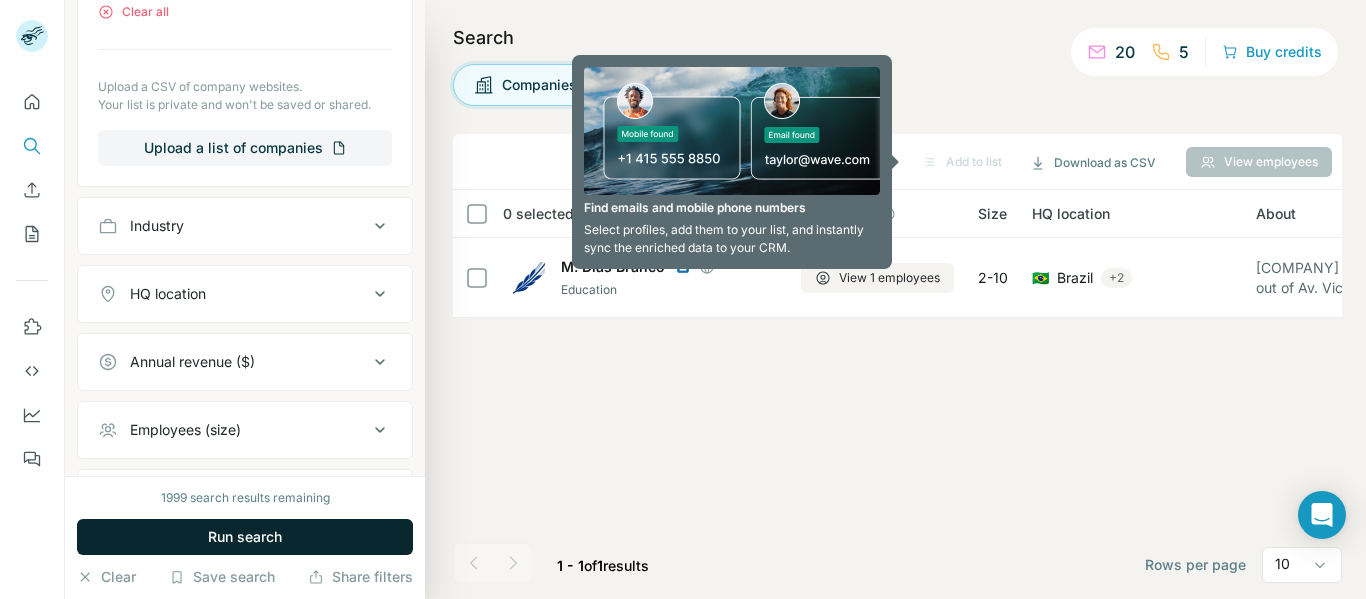click on "Run search" at bounding box center (245, 537) 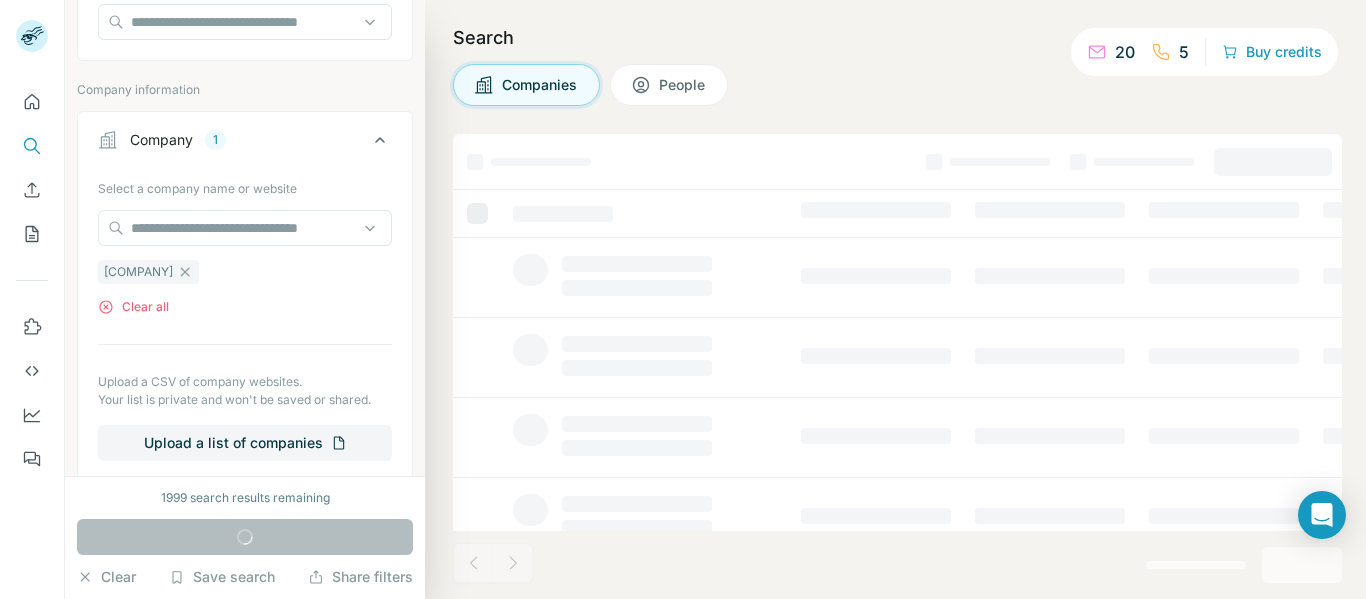 scroll, scrollTop: 200, scrollLeft: 0, axis: vertical 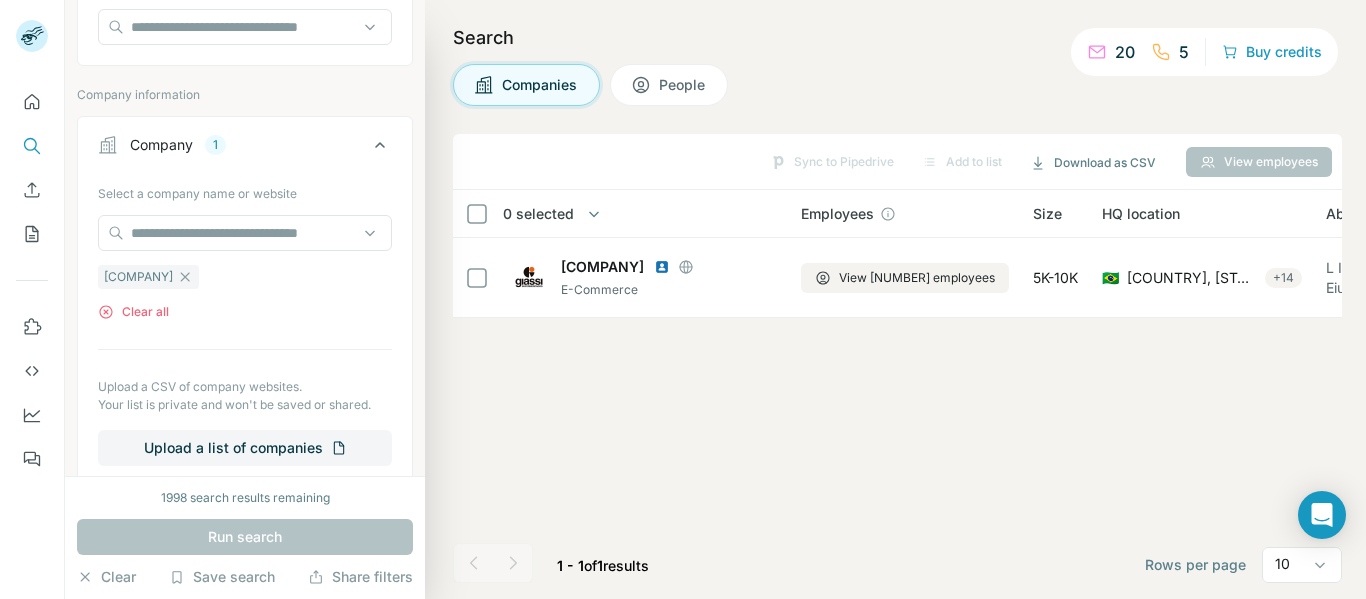 click on "People" at bounding box center (669, 85) 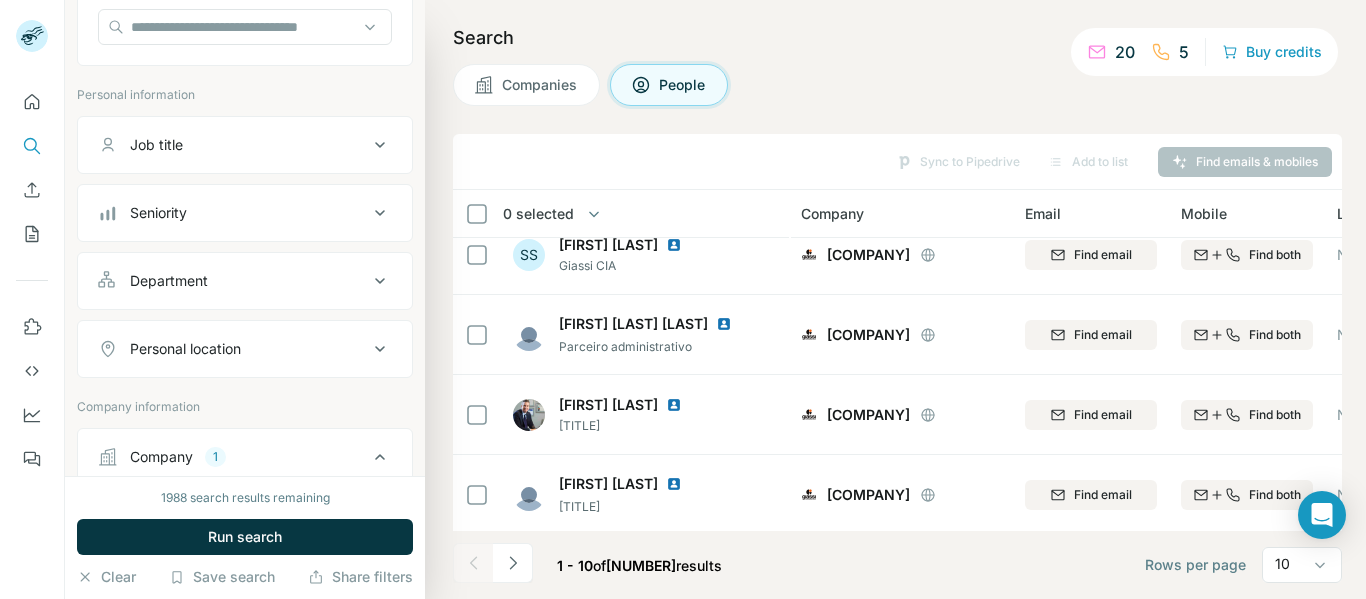 scroll, scrollTop: 0, scrollLeft: 0, axis: both 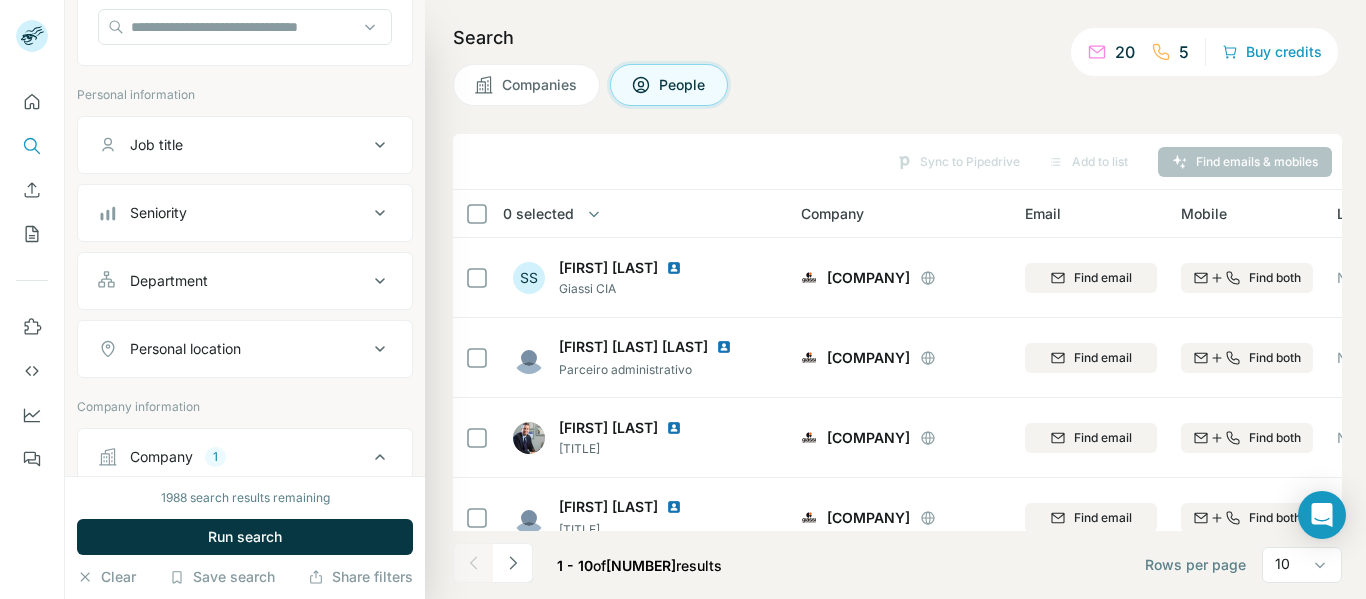click on "Companies" at bounding box center (540, 85) 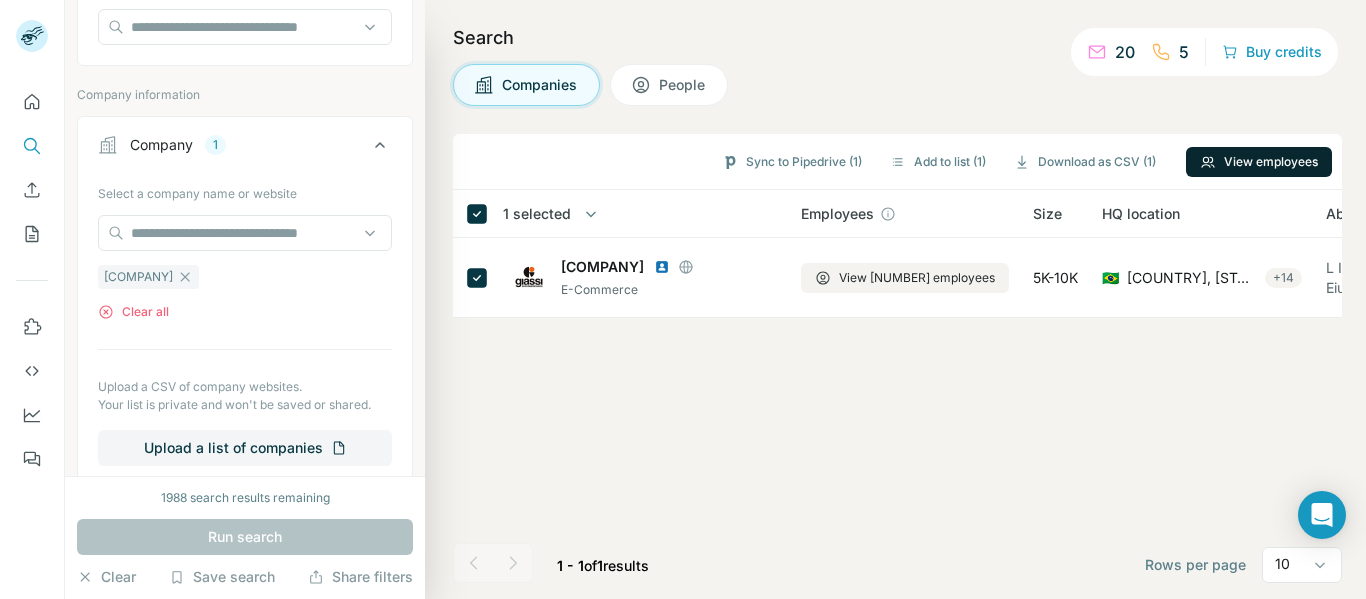 click on "View employees" at bounding box center [1259, 162] 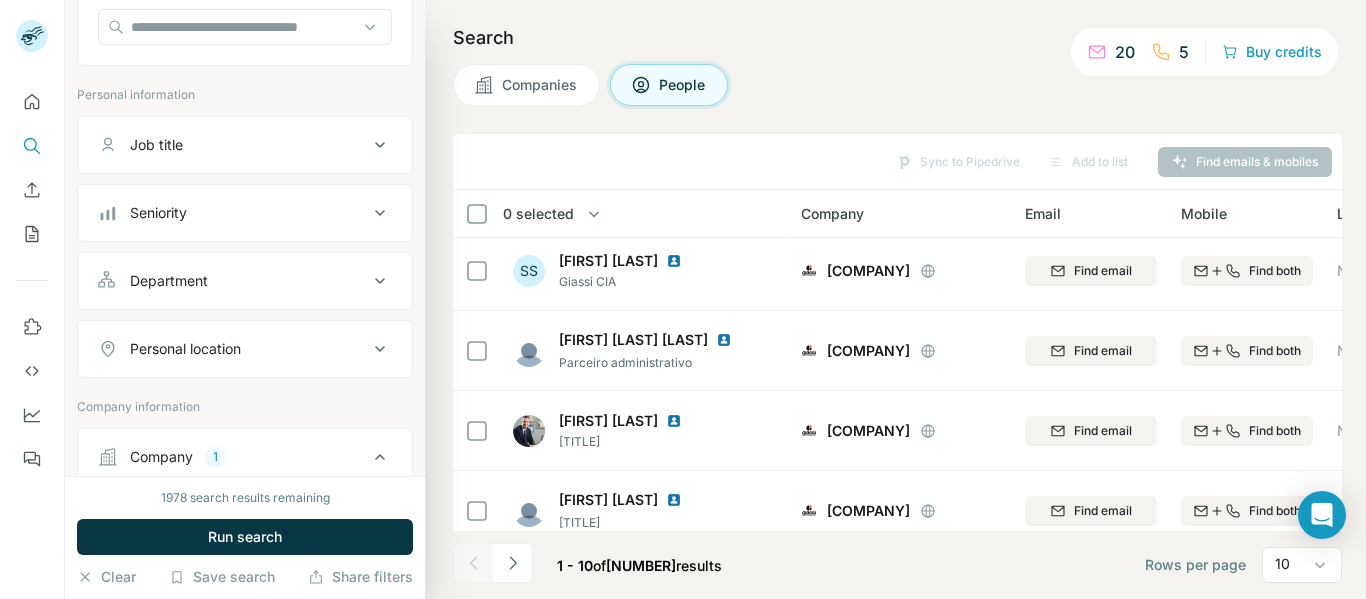 scroll, scrollTop: 0, scrollLeft: 0, axis: both 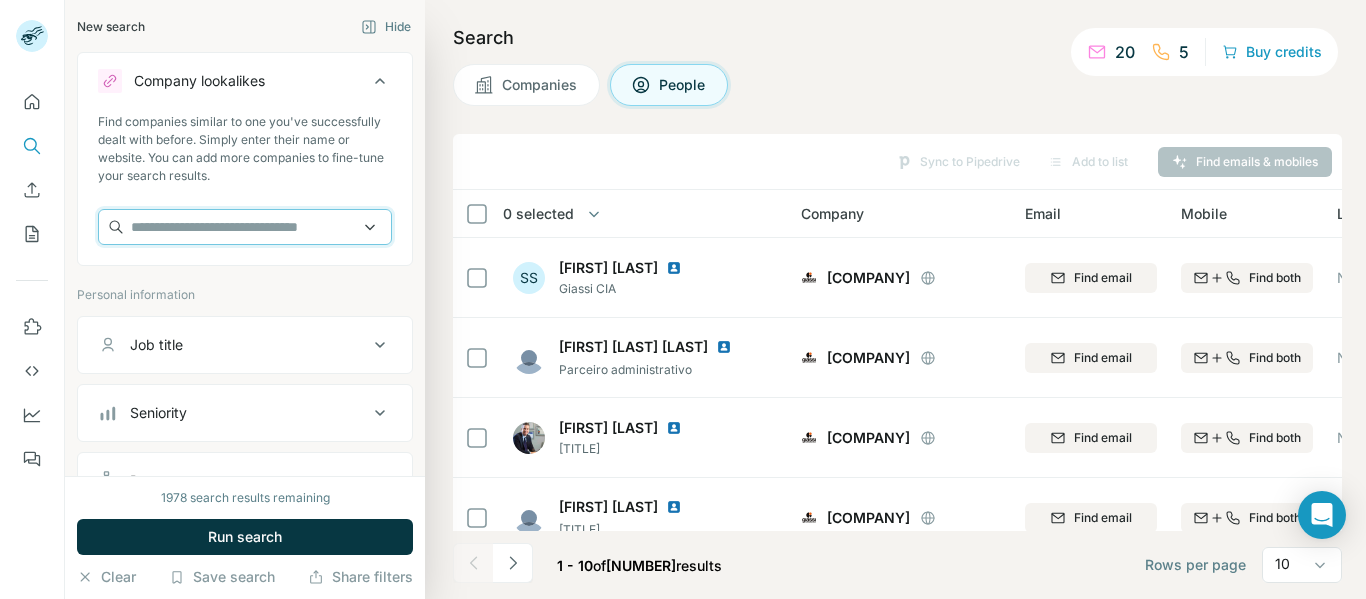 click at bounding box center (245, 227) 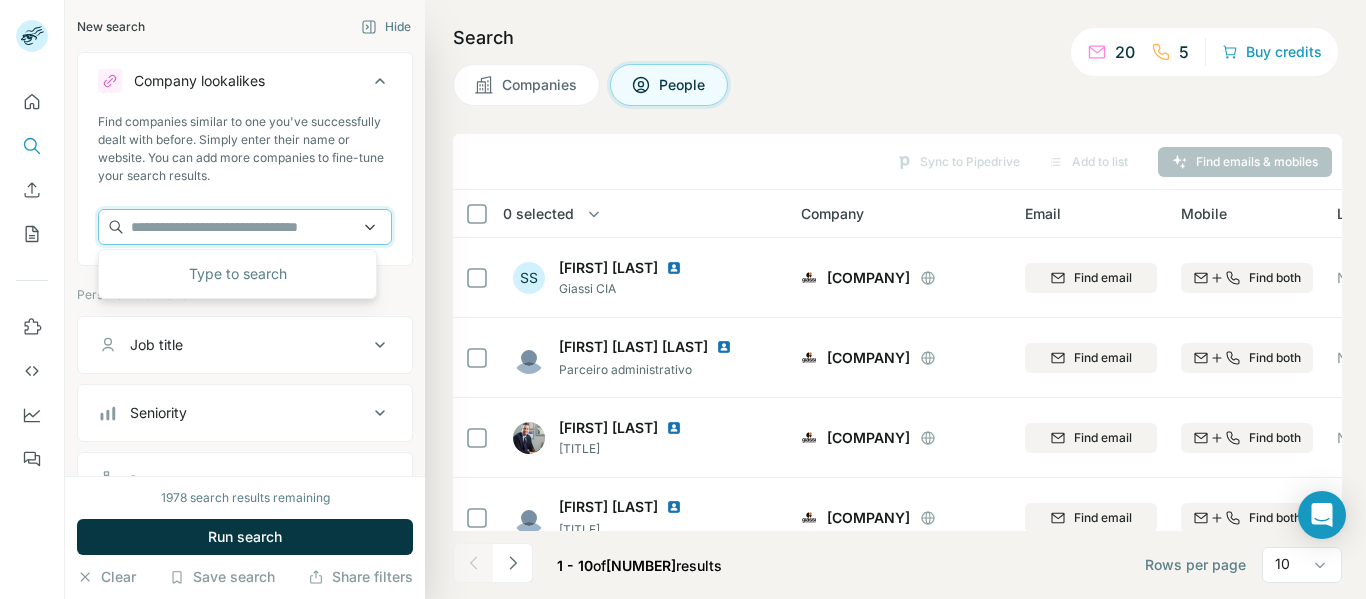 click at bounding box center [245, 227] 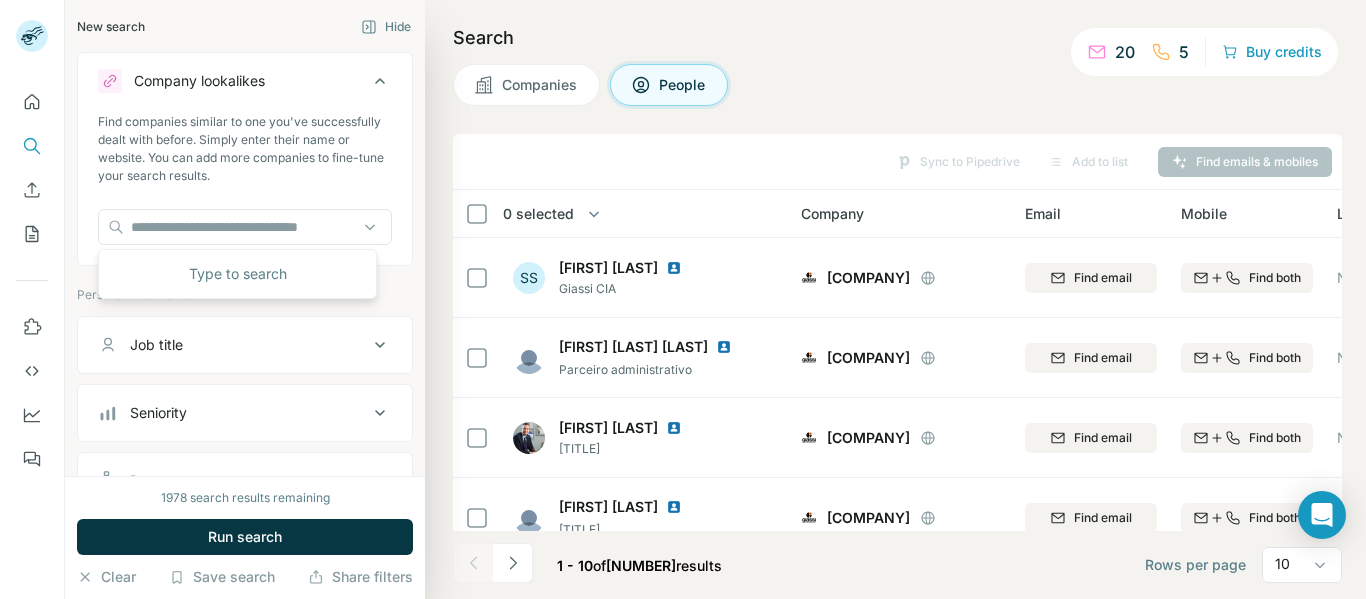 click on "Find companies similar to one you've successfully dealt with before. Simply enter their name or website. You can add more companies to fine-tune your search results." at bounding box center [245, 187] 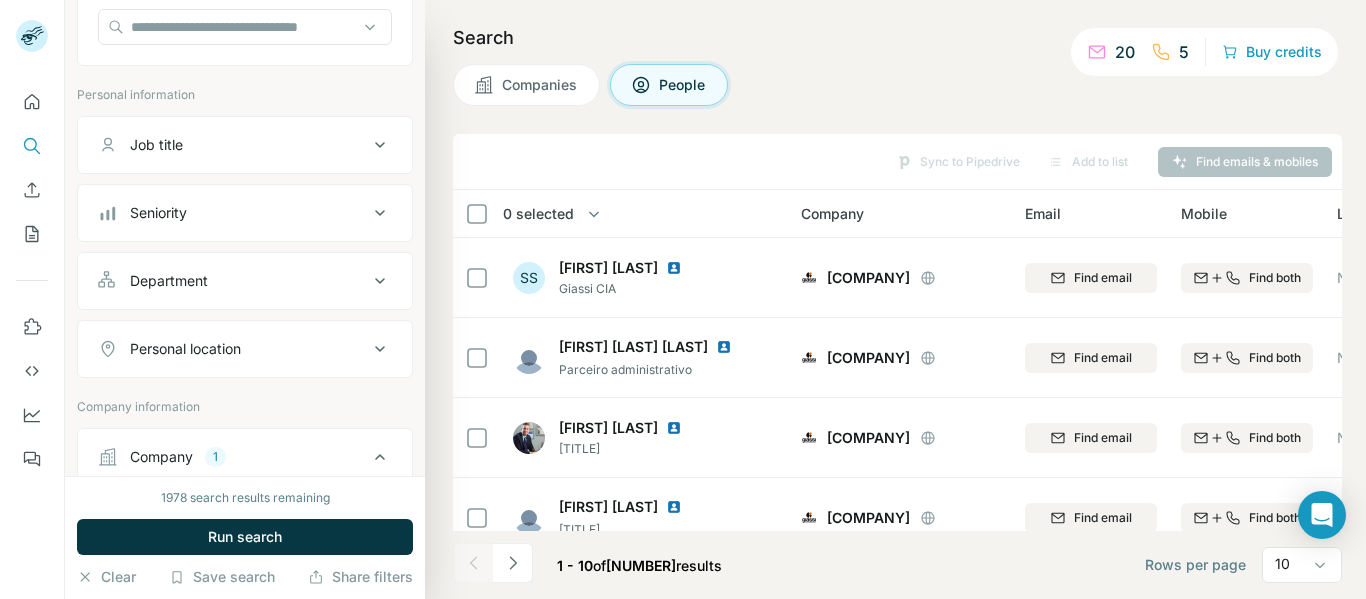 scroll, scrollTop: 0, scrollLeft: 0, axis: both 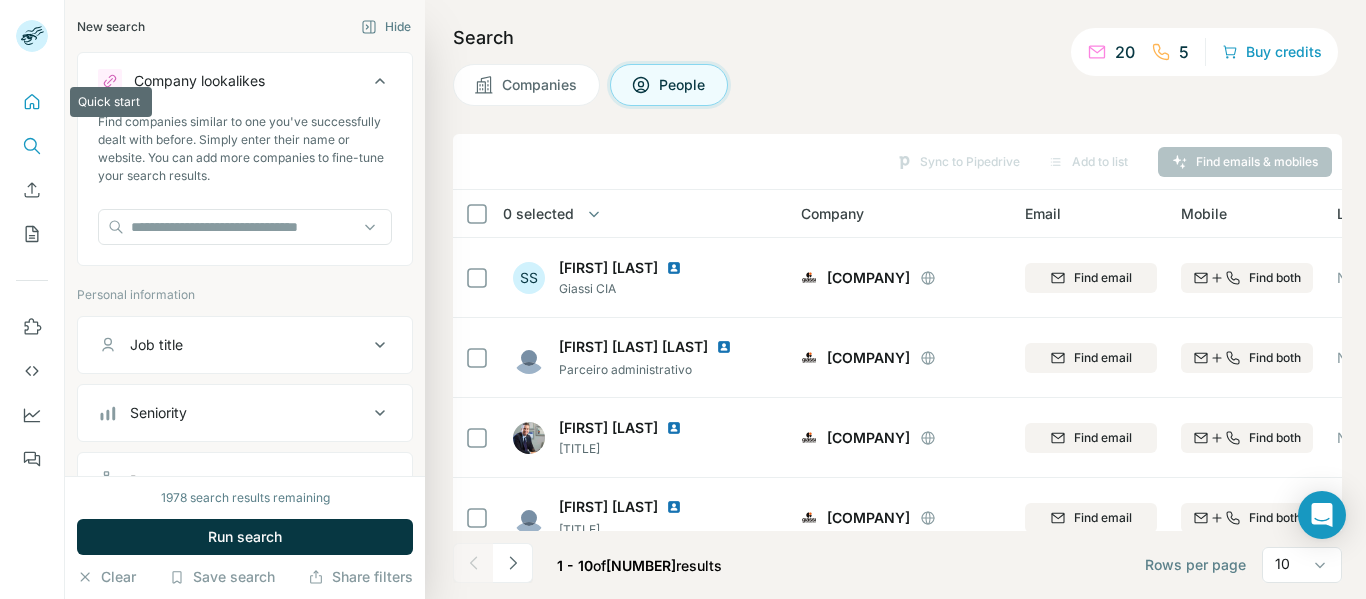 click 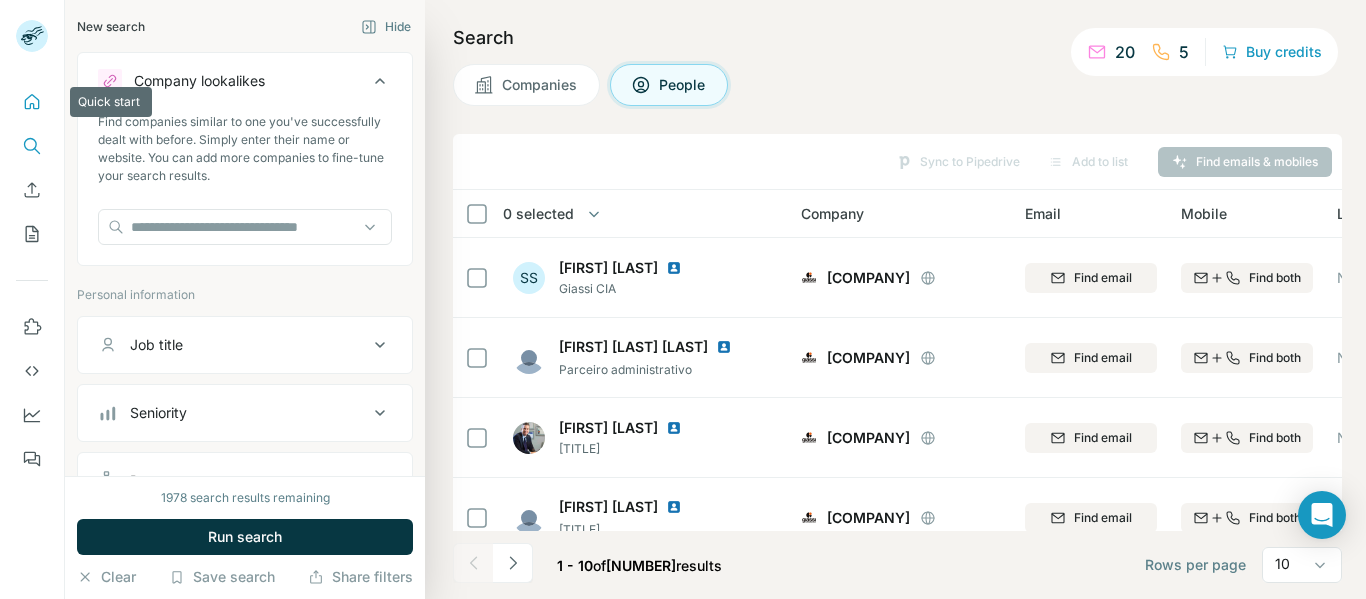 click 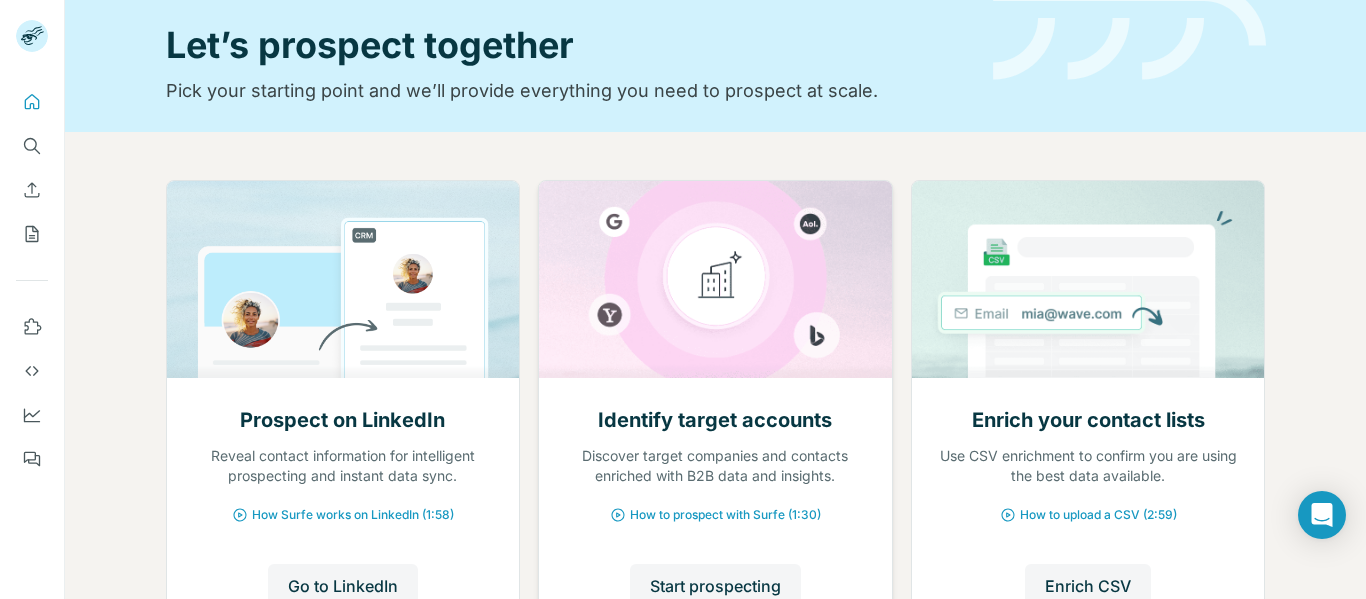 scroll, scrollTop: 100, scrollLeft: 0, axis: vertical 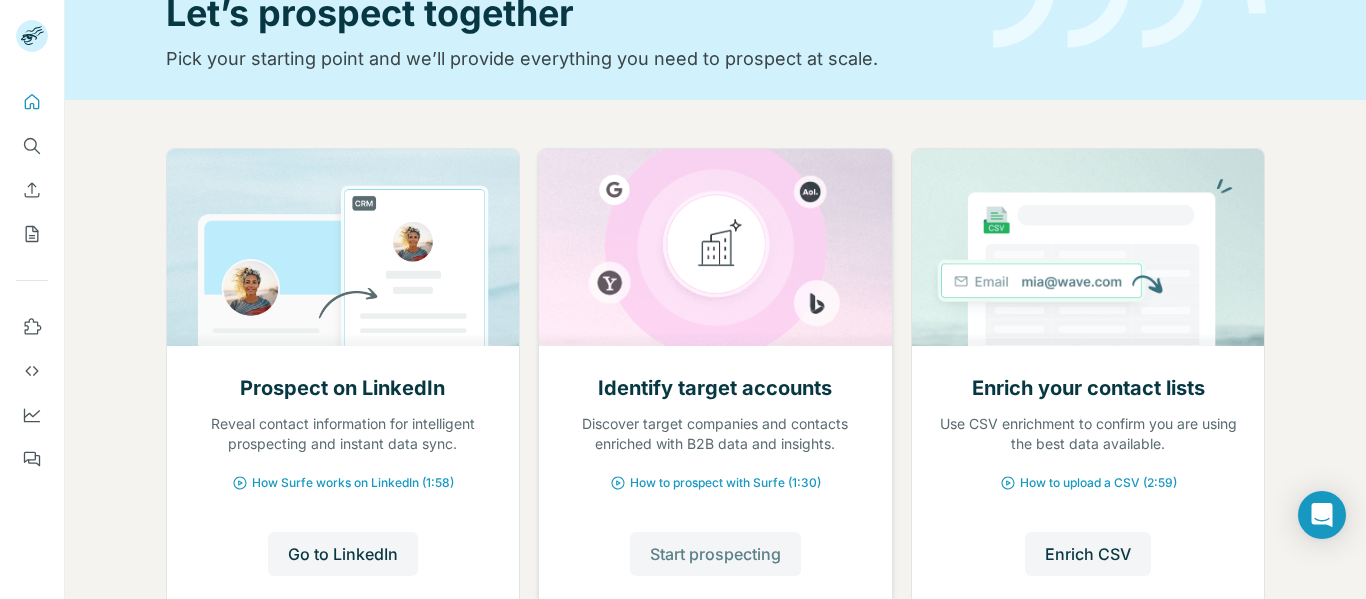 click on "Start prospecting" at bounding box center [715, 554] 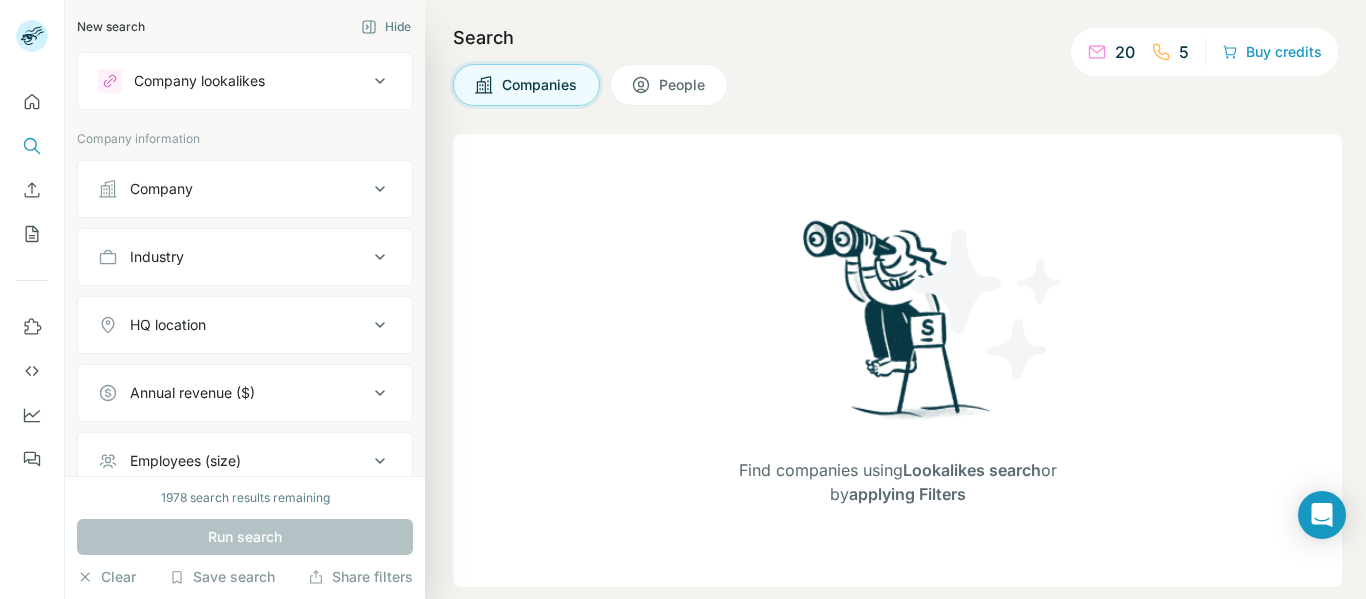 click on "Company" at bounding box center (233, 189) 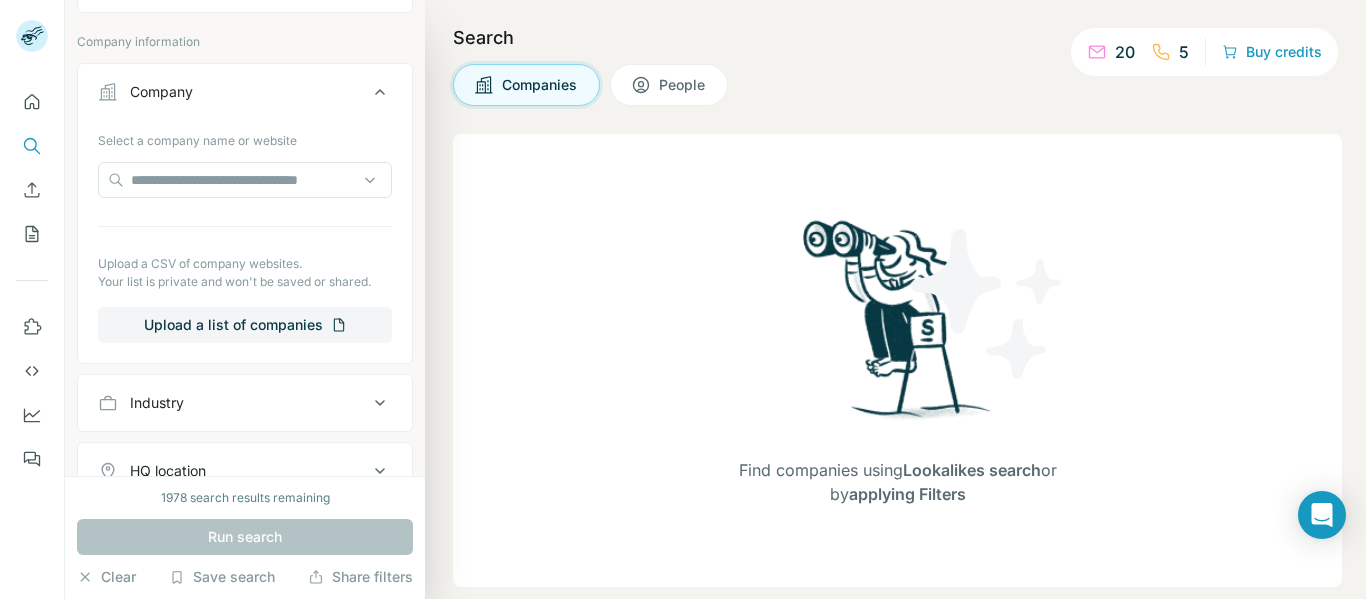 scroll, scrollTop: 0, scrollLeft: 0, axis: both 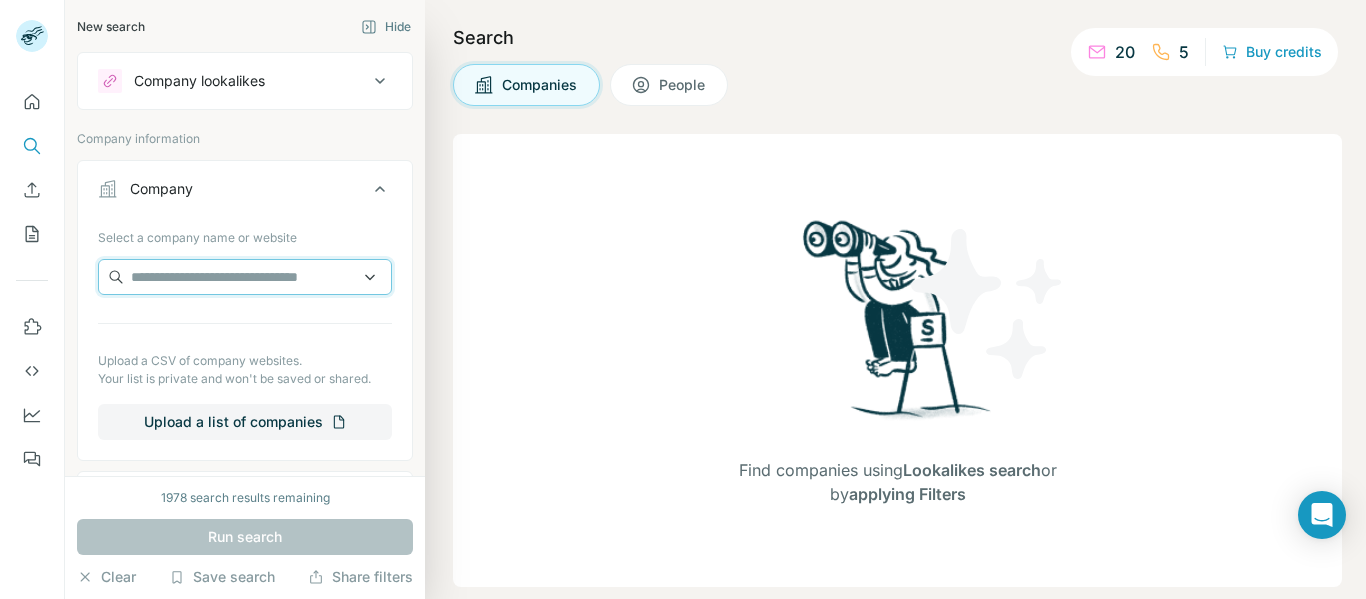 click at bounding box center [245, 277] 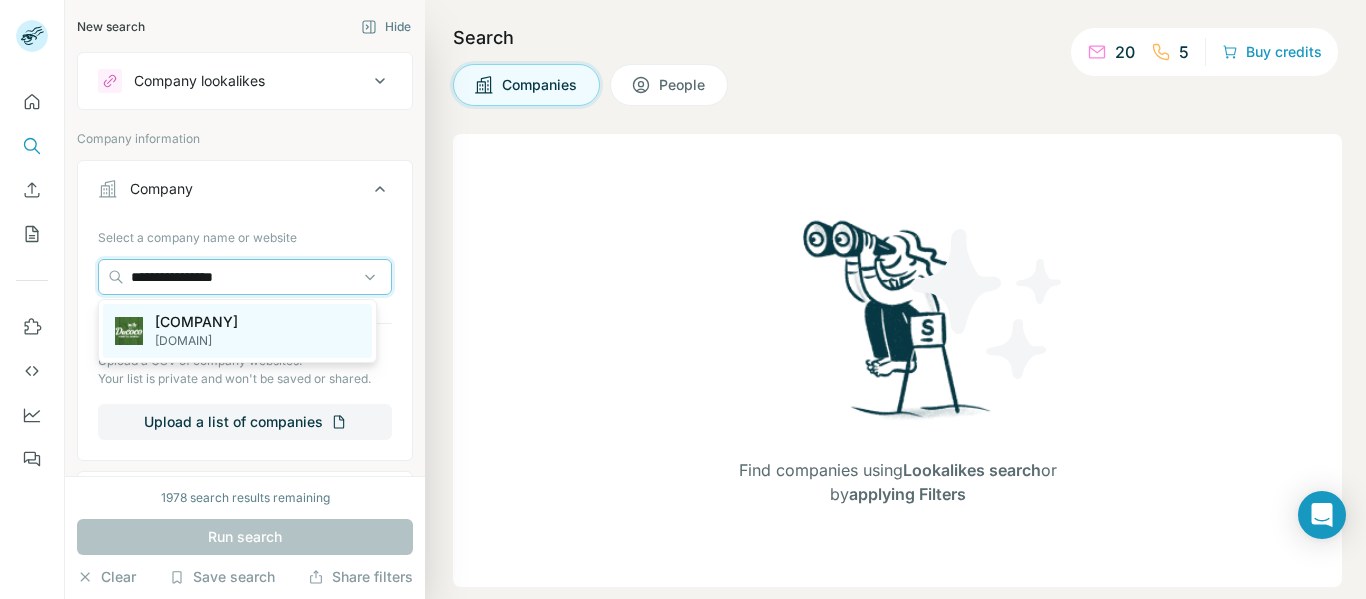 type on "**********" 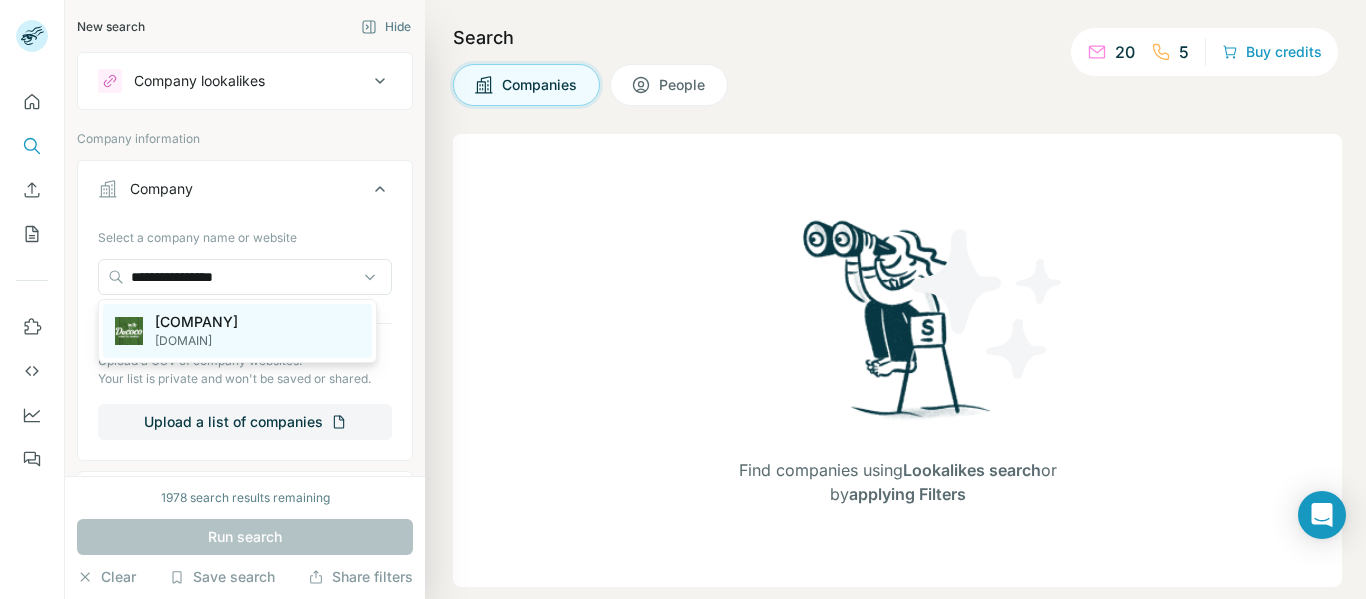 click on "[COMPANY]" at bounding box center [196, 322] 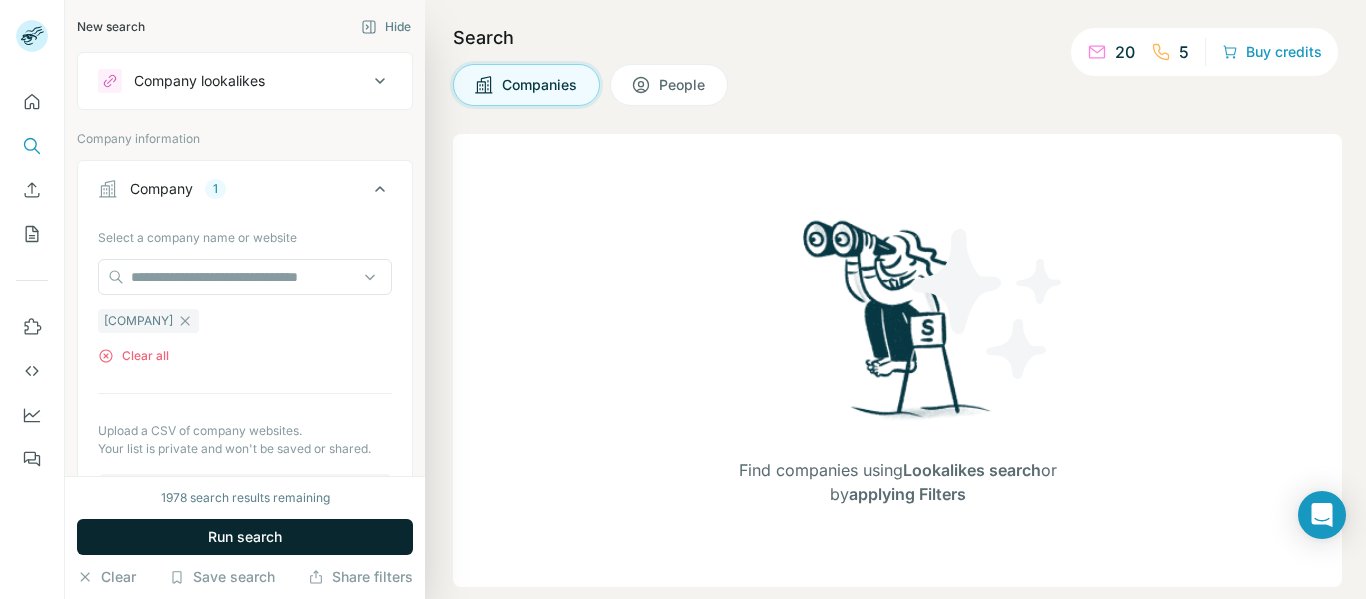 click on "Run search" at bounding box center (245, 537) 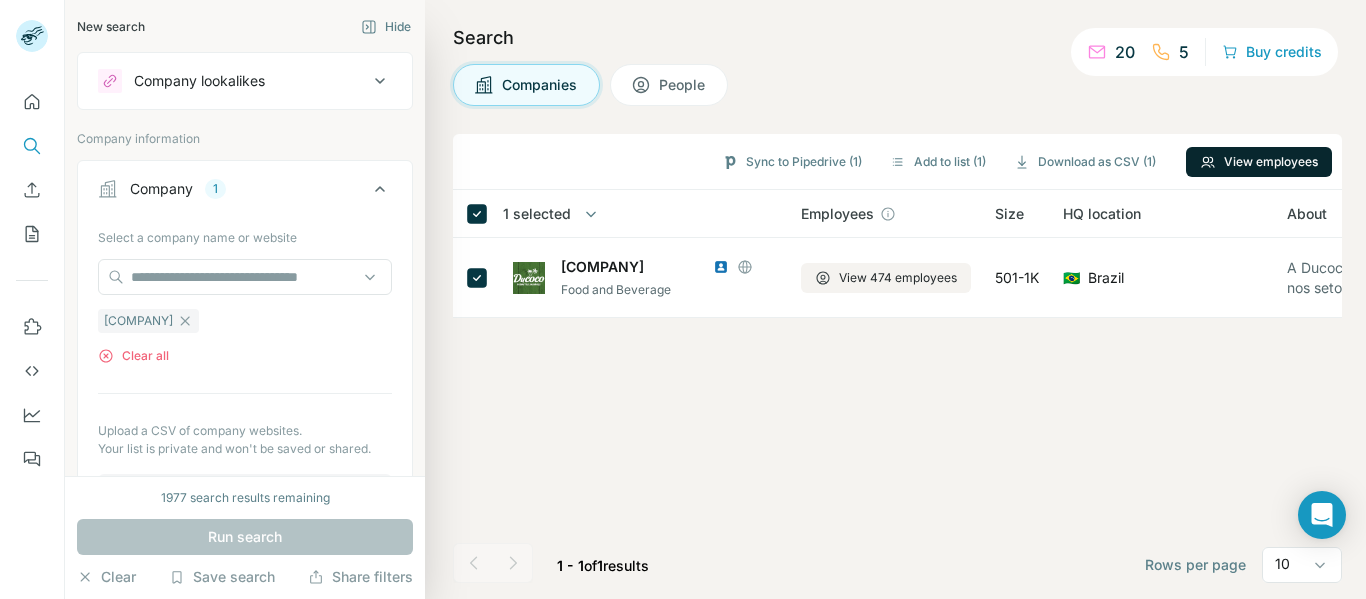 click on "View employees" at bounding box center (1259, 162) 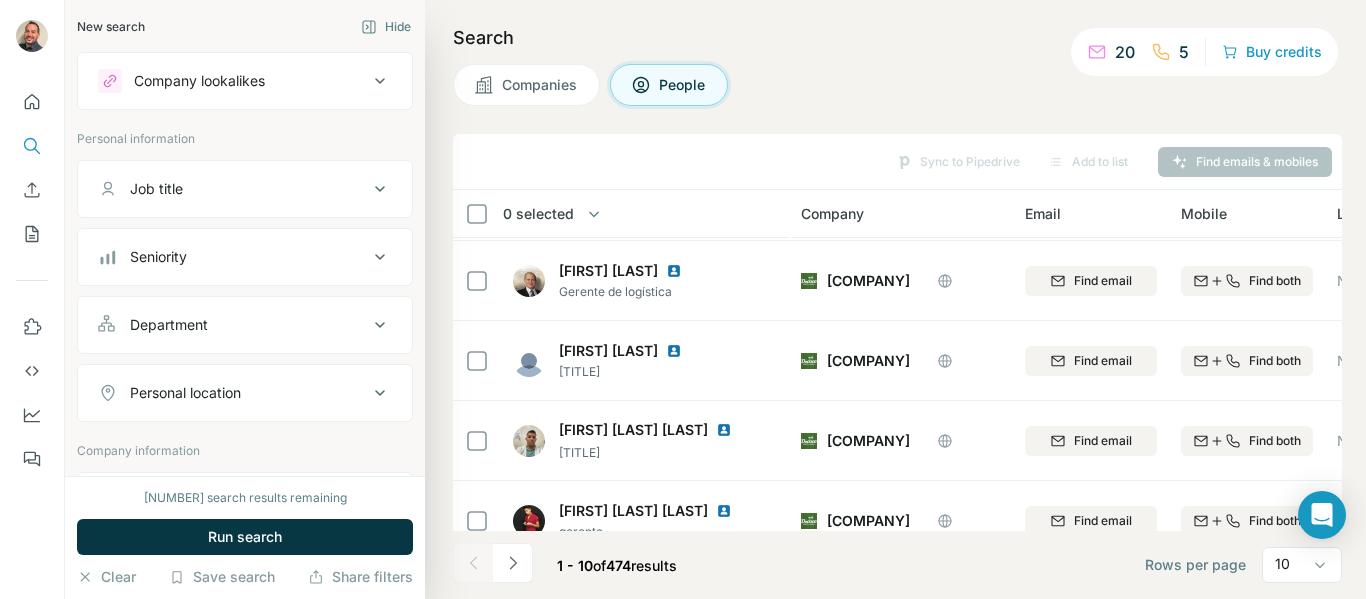 scroll, scrollTop: 517, scrollLeft: 0, axis: vertical 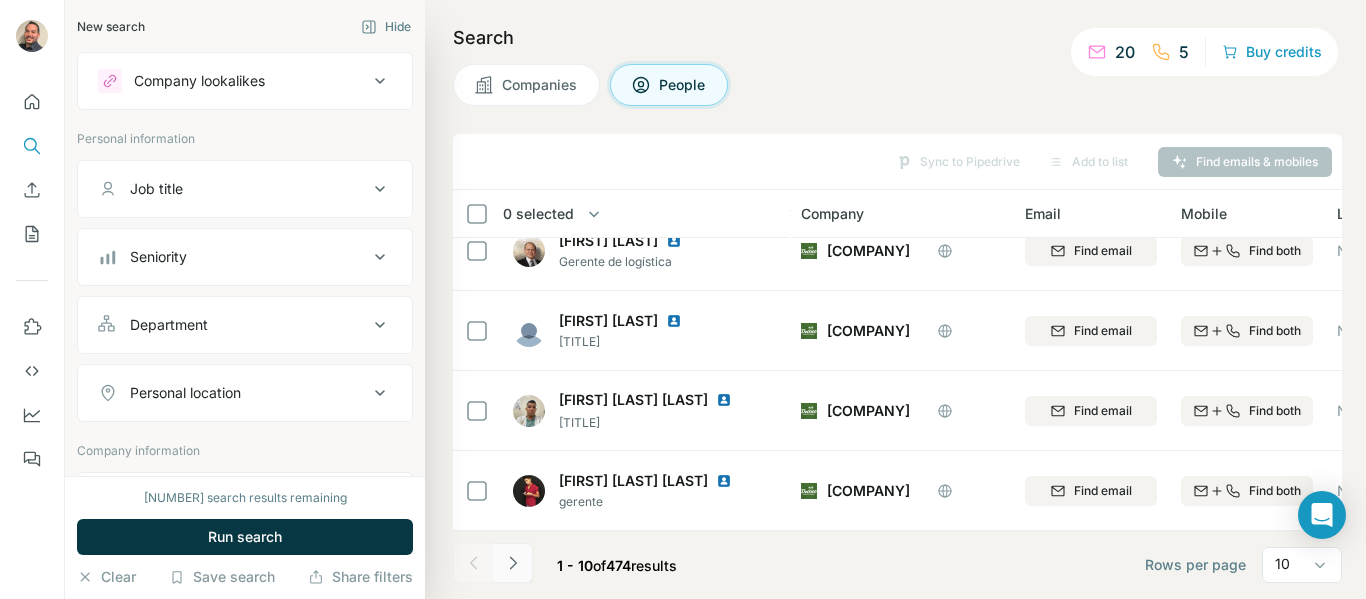 click 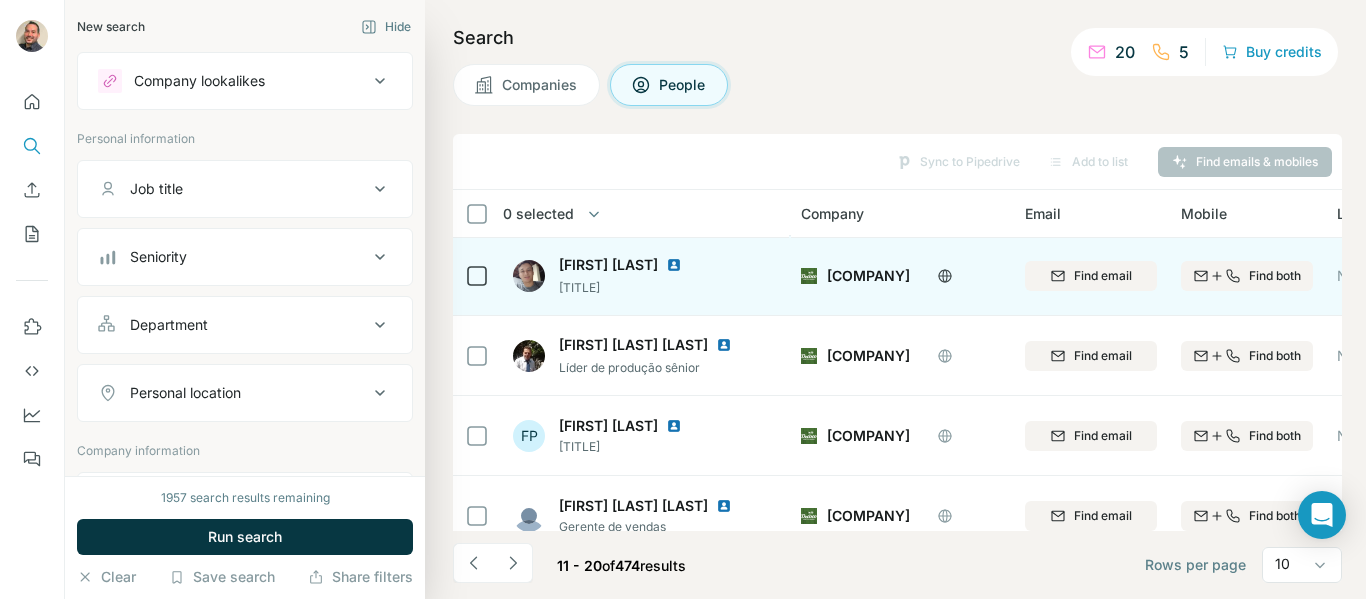 scroll, scrollTop: 517, scrollLeft: 0, axis: vertical 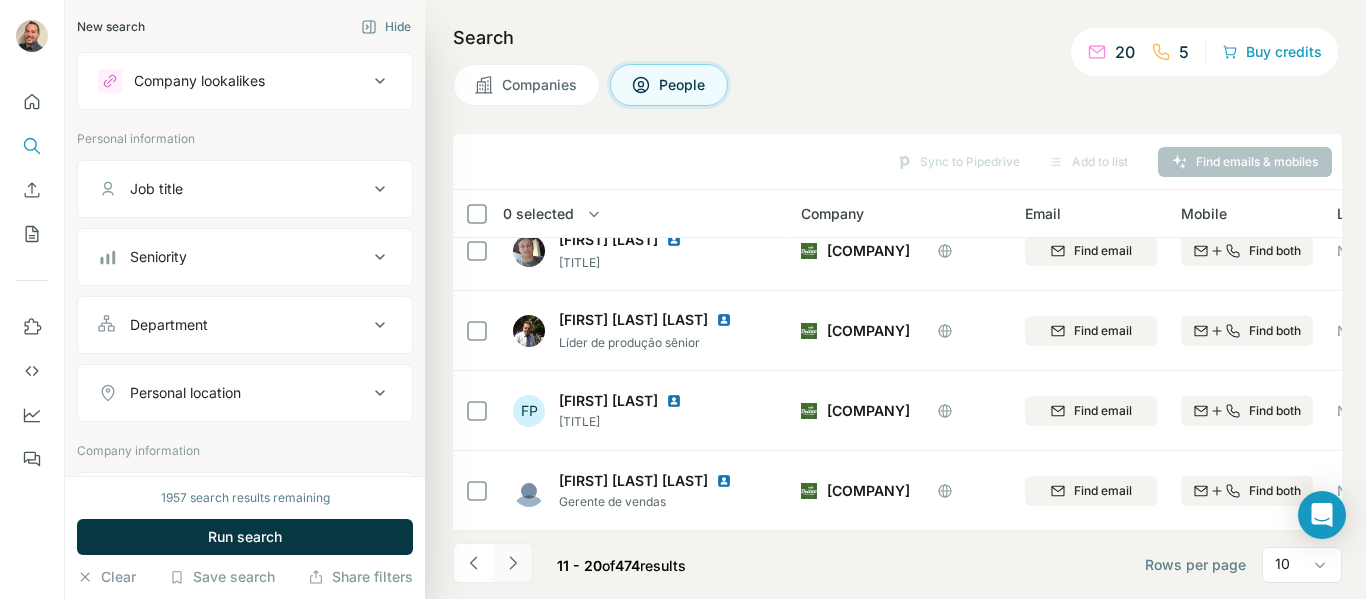 click 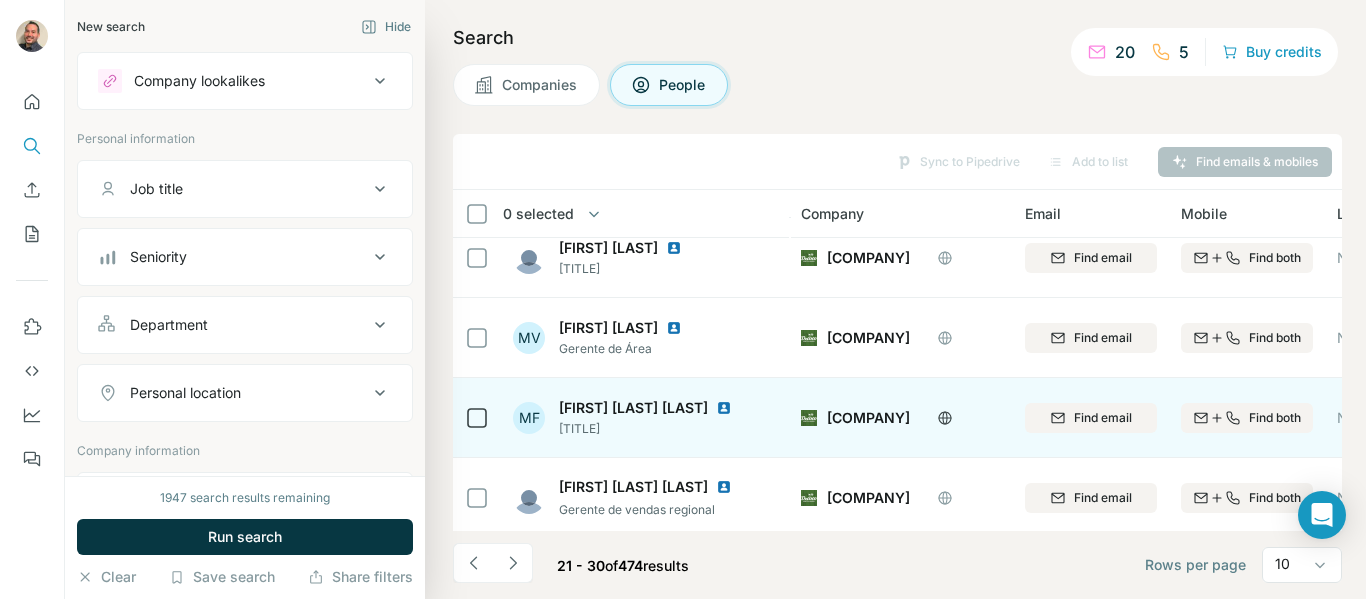 scroll, scrollTop: 517, scrollLeft: 0, axis: vertical 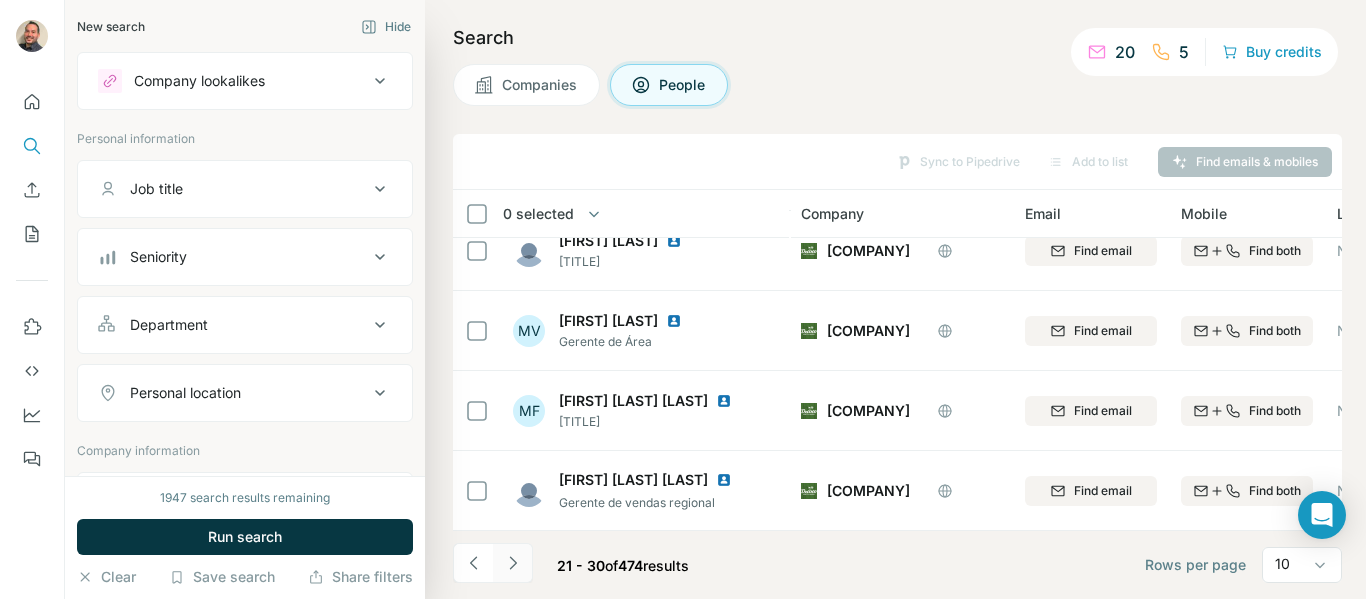 click 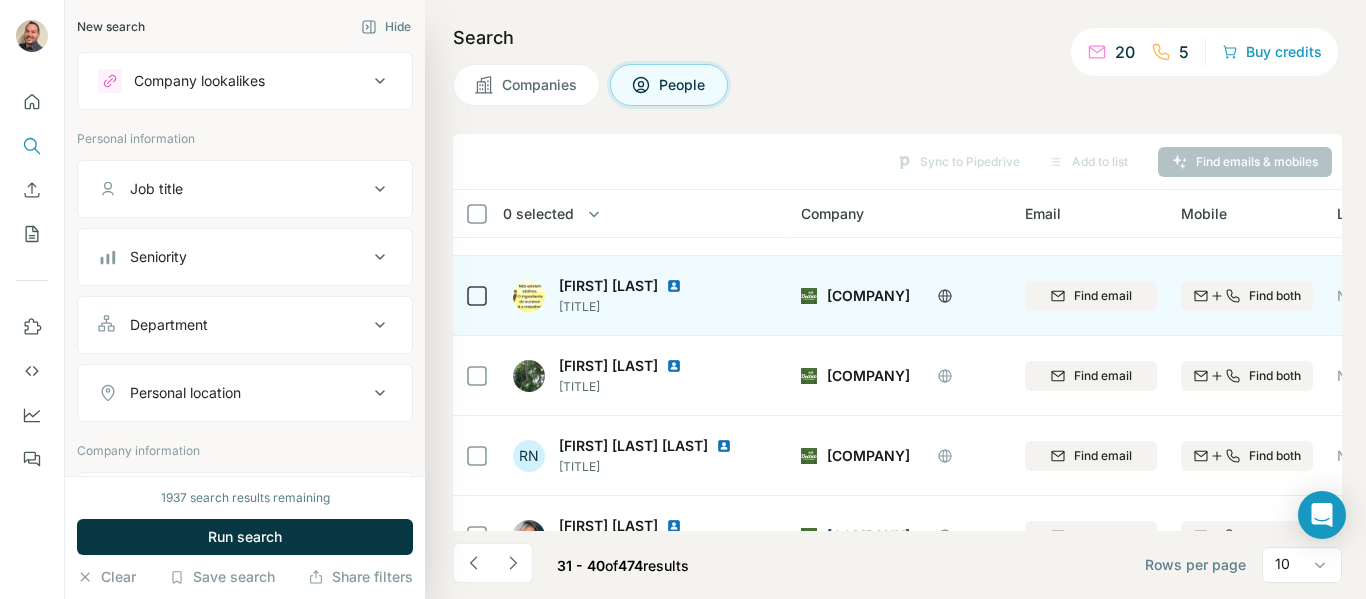 scroll, scrollTop: 517, scrollLeft: 0, axis: vertical 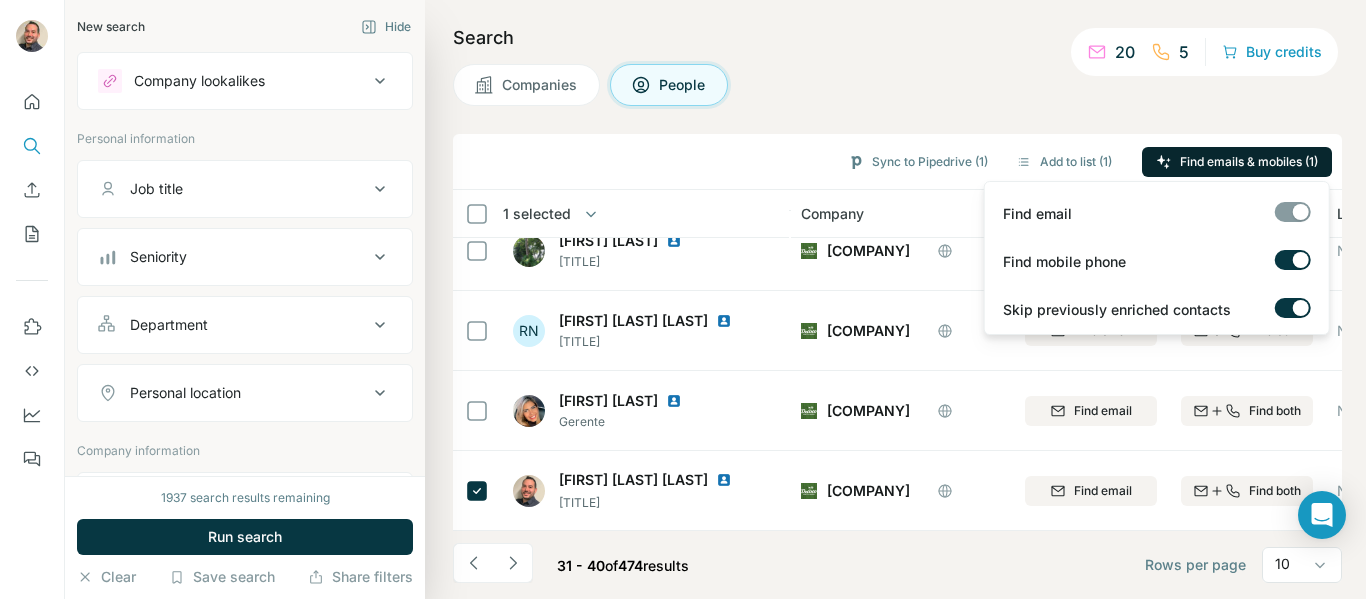 click on "Find emails & mobiles (1)" at bounding box center (1249, 162) 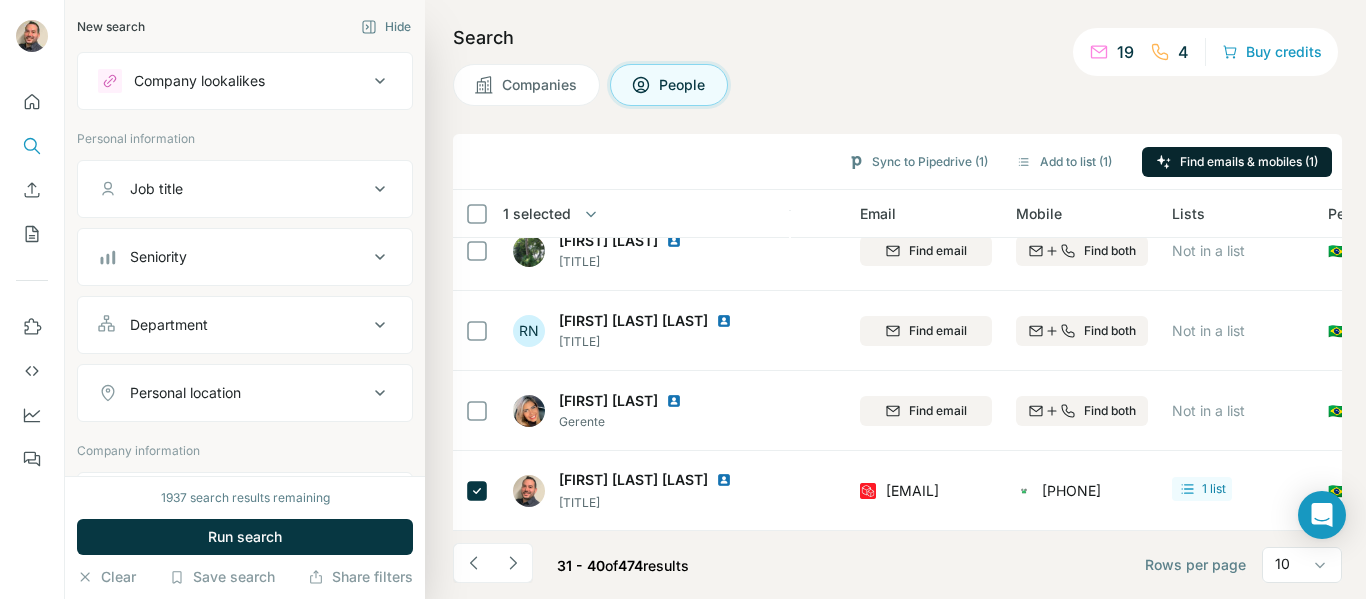 scroll, scrollTop: 517, scrollLeft: 163, axis: both 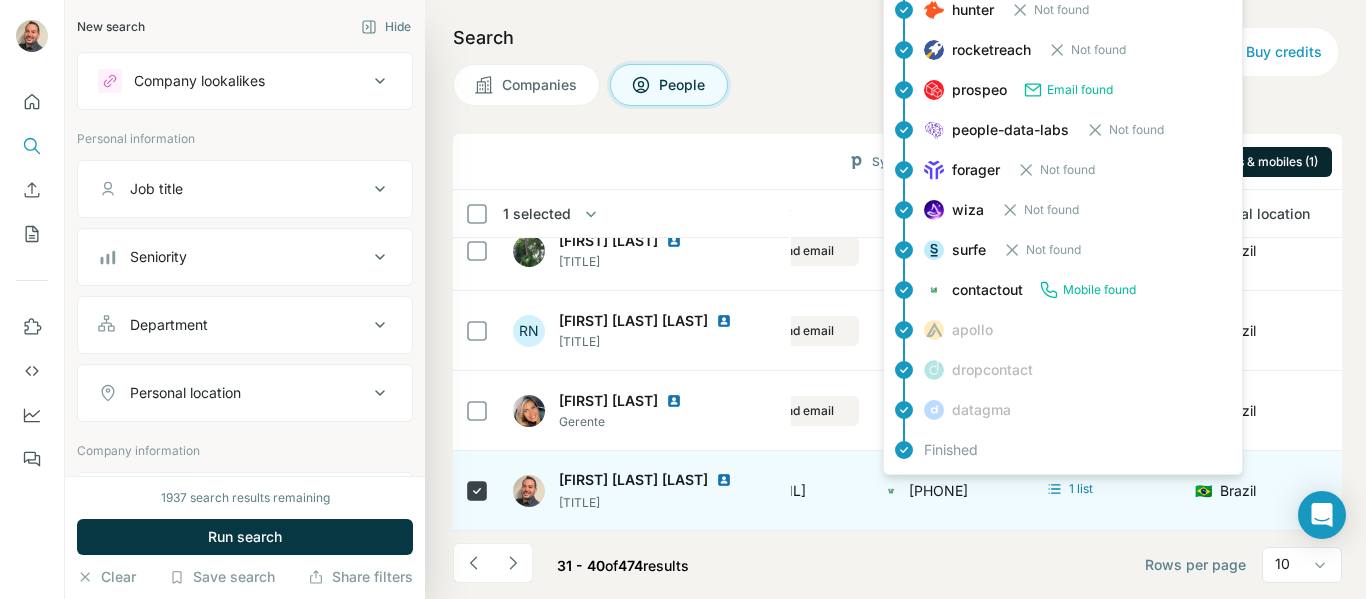 click on "[PHONE]" at bounding box center (938, 490) 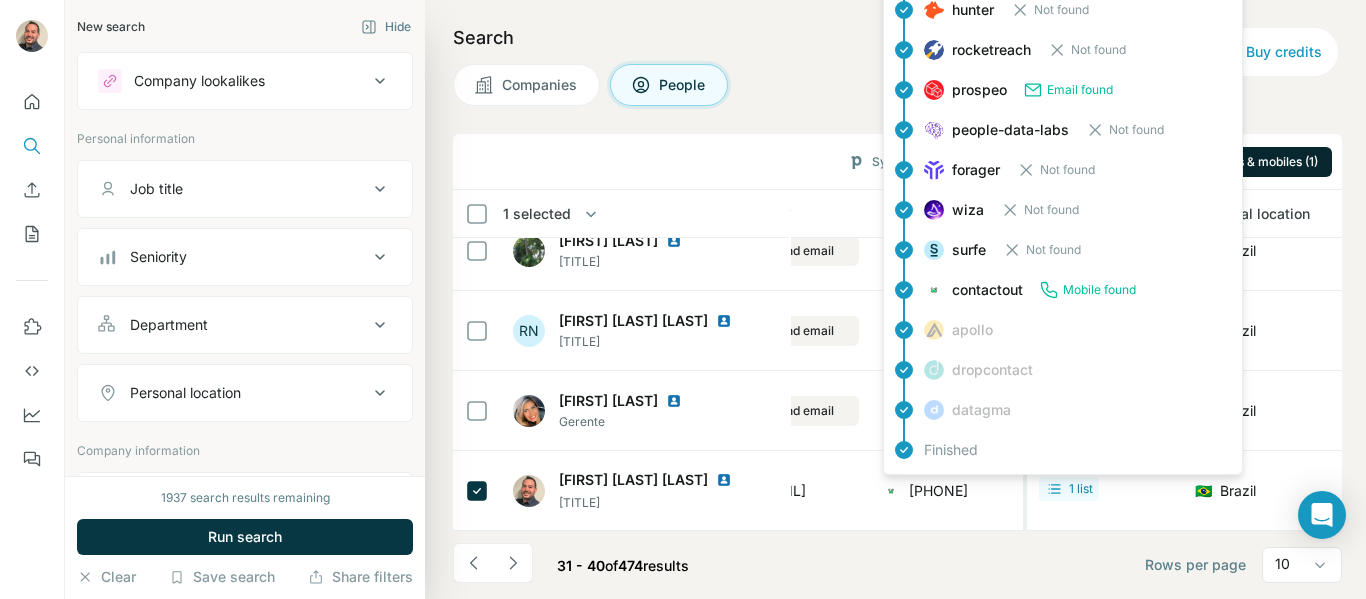 click at bounding box center [1023, 614] 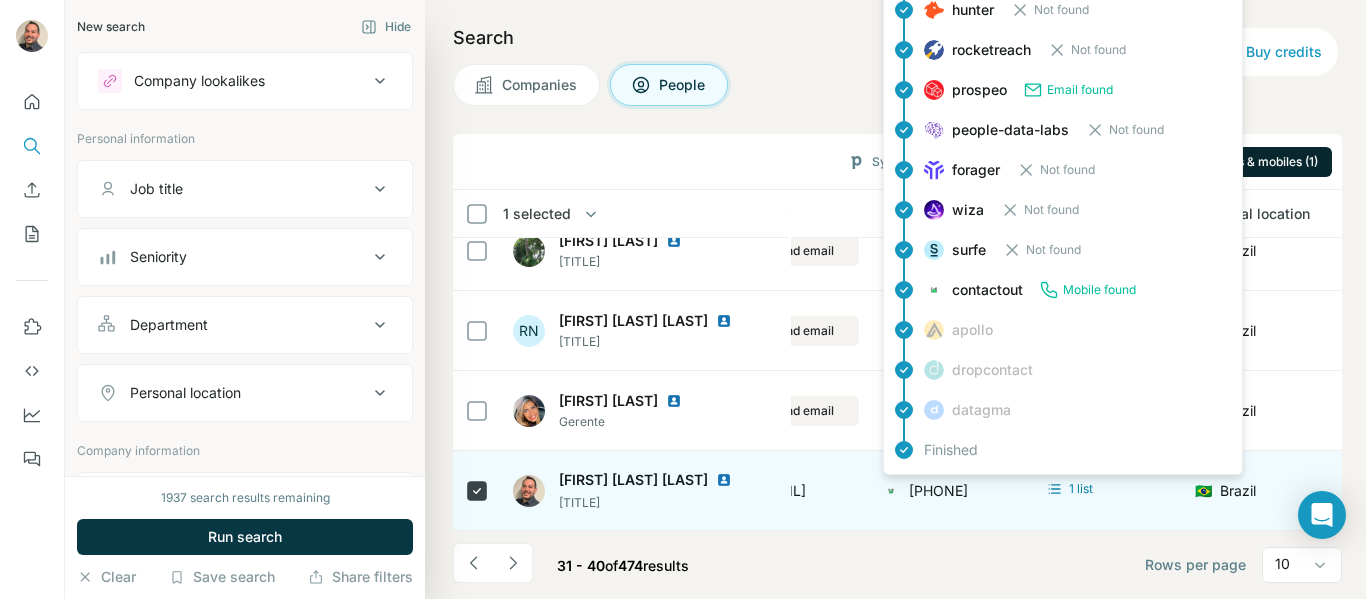 click on "[PHONE]" at bounding box center (938, 490) 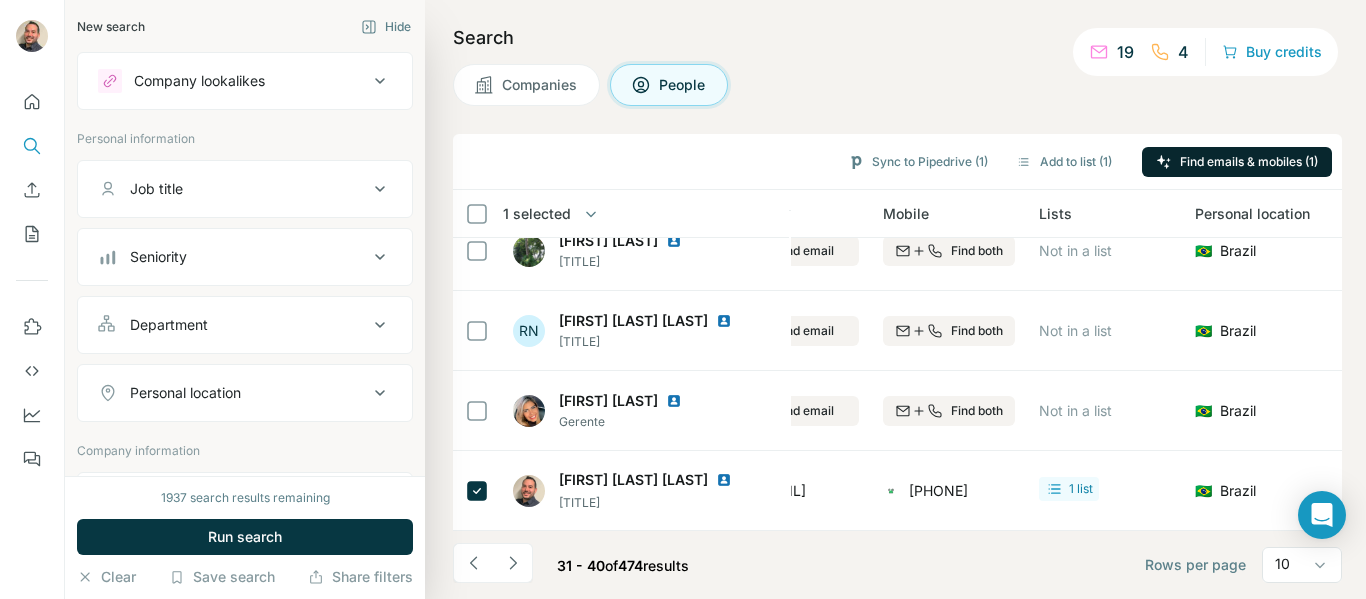 copy on "[PHONE]" 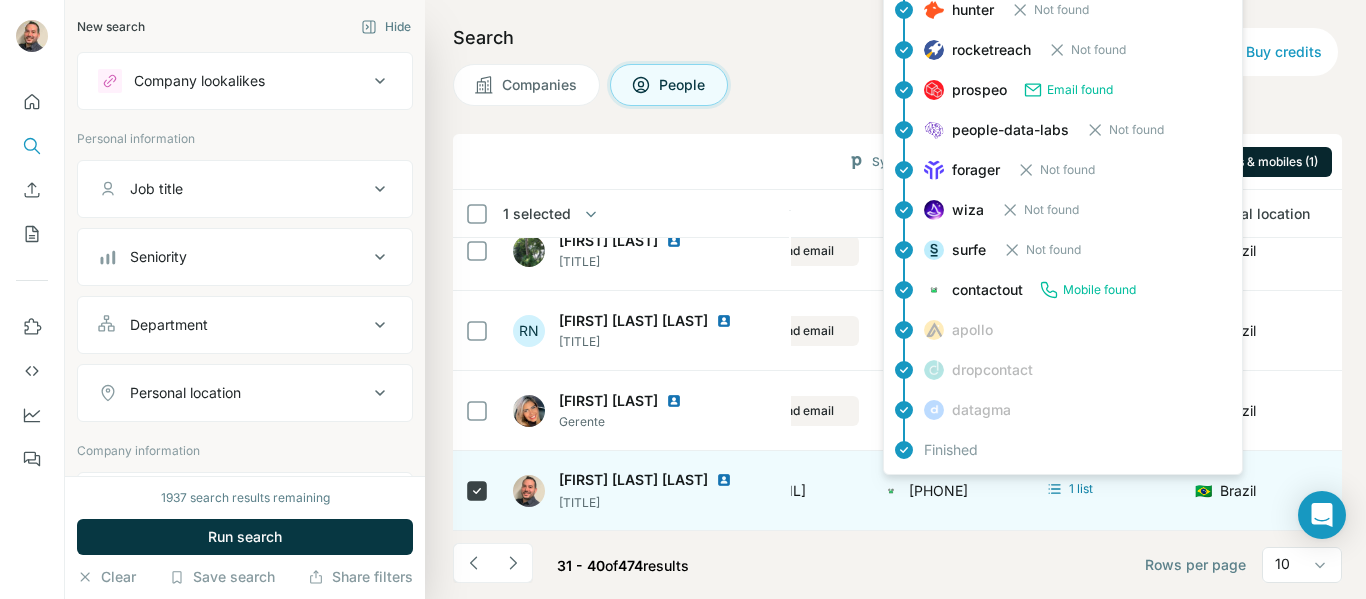 click on "[PHONE]" at bounding box center (938, 490) 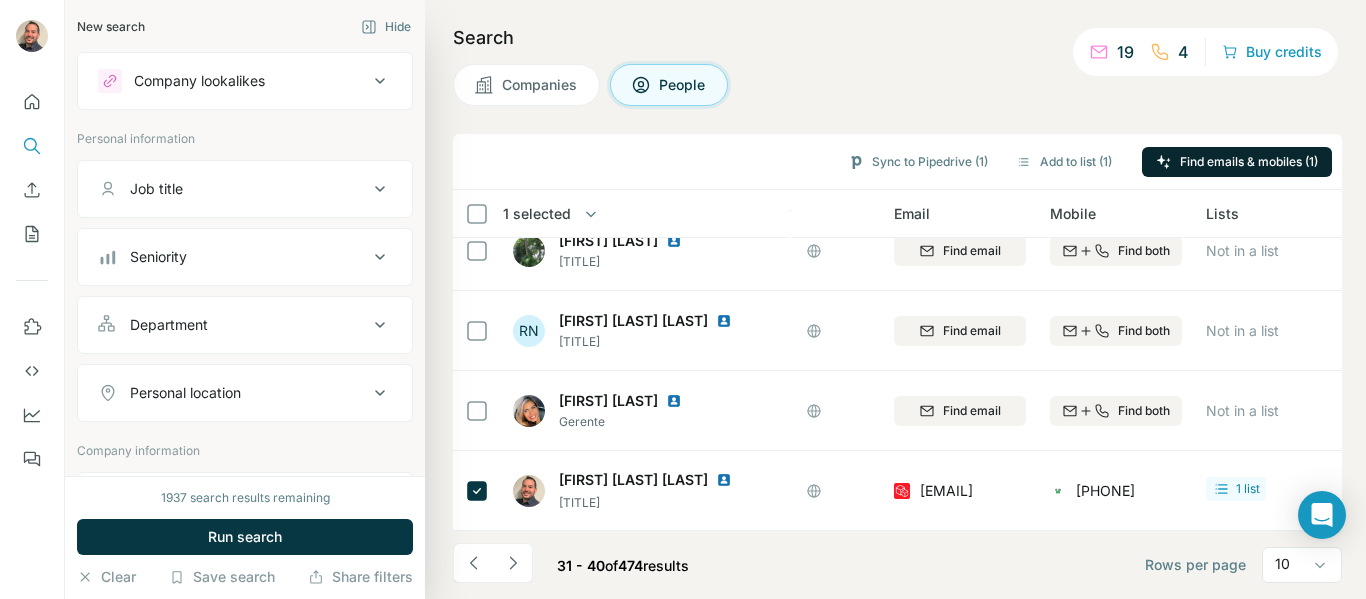 scroll, scrollTop: 517, scrollLeft: 0, axis: vertical 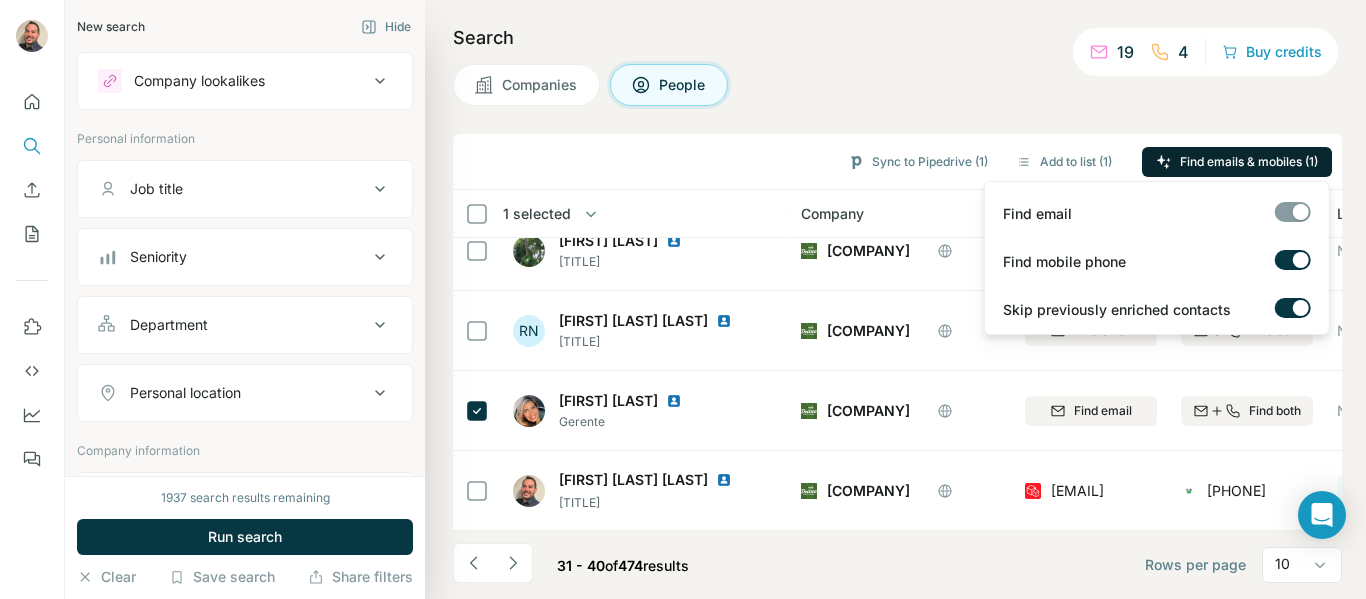 click on "Find emails & mobiles (1)" at bounding box center [1237, 162] 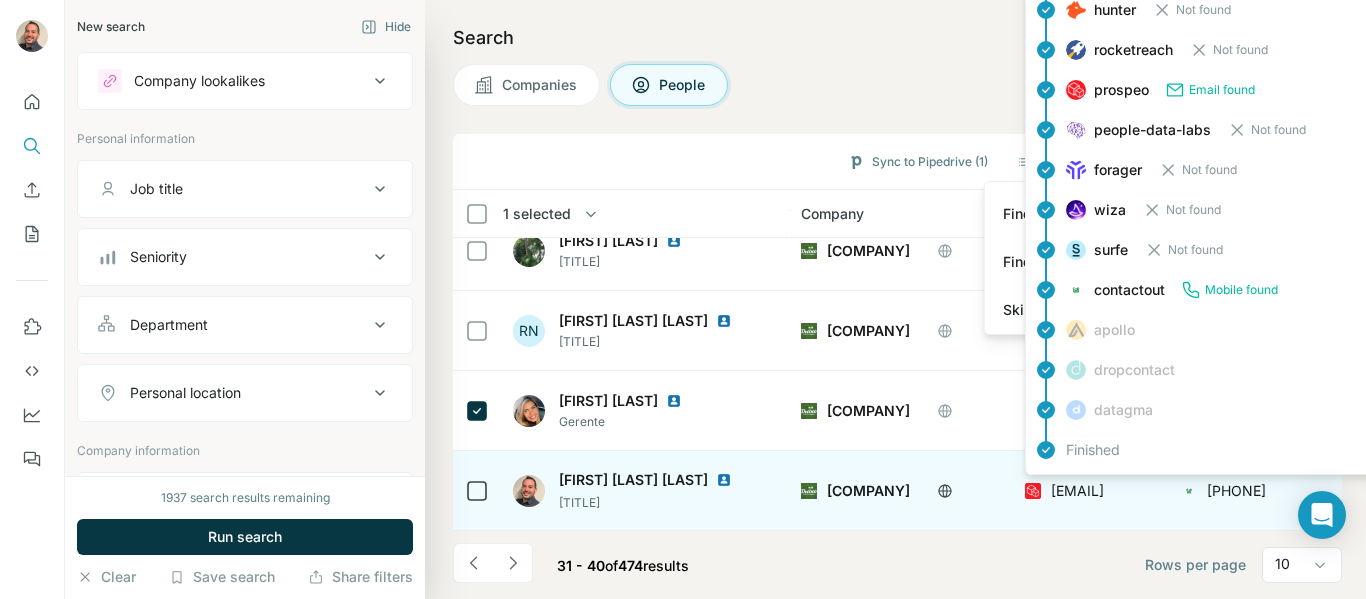click on "[EMAIL]" at bounding box center (1077, 490) 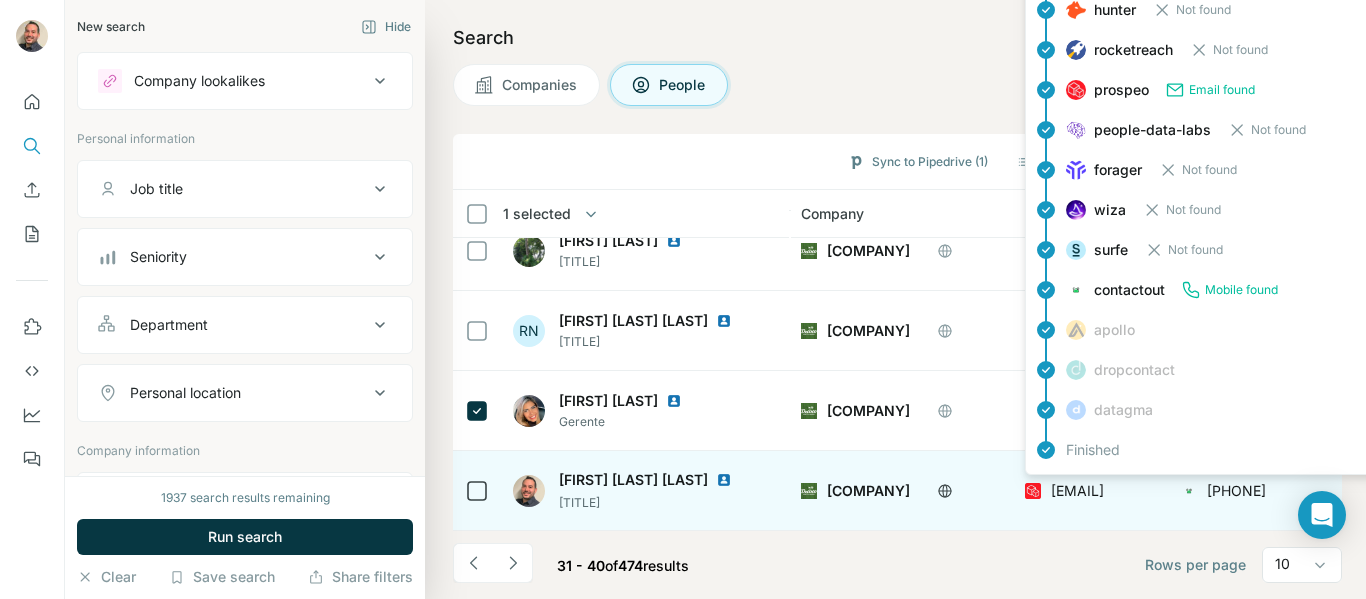 click on "[EMAIL]" at bounding box center (1077, 490) 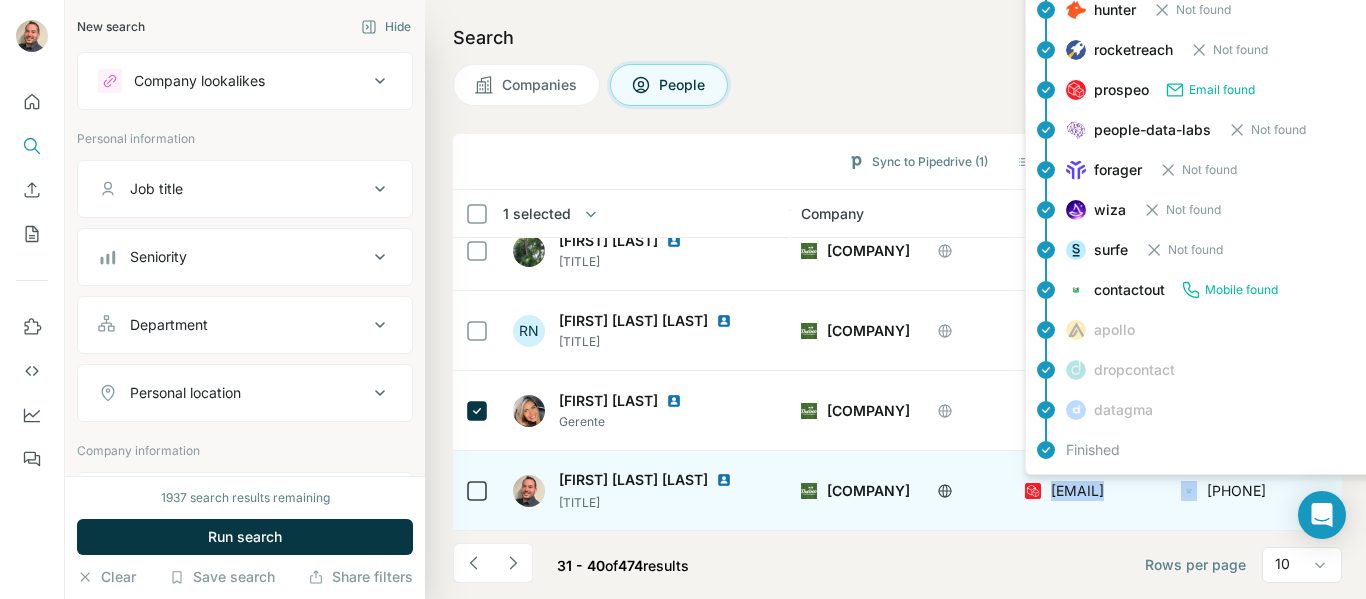 click on "[EMAIL]" at bounding box center (1077, 490) 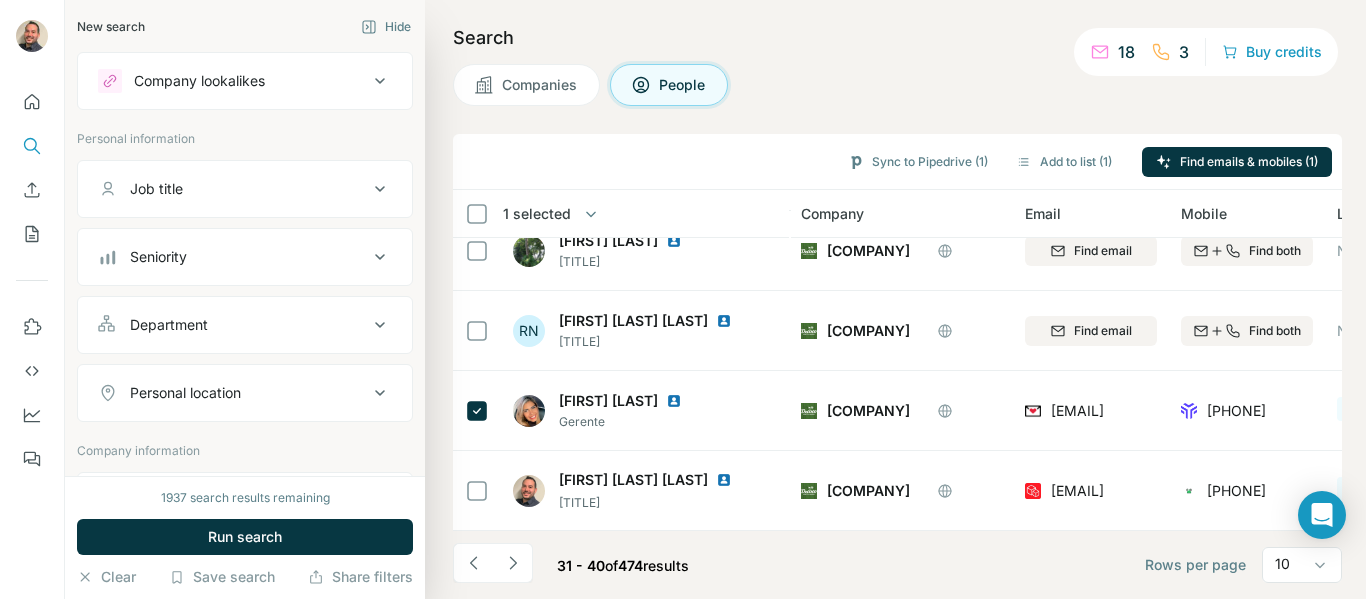 click on "[NUMBER] - [NUMBER] of [NUMBER] results Rows per page 10" at bounding box center (897, 565) 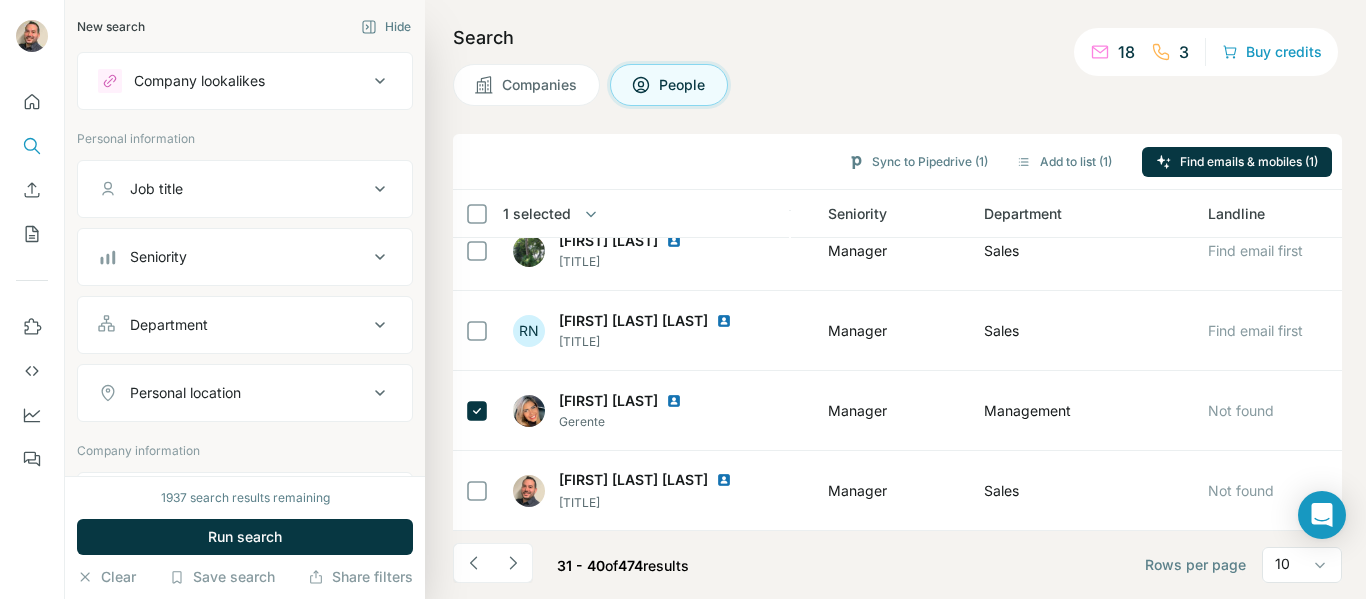scroll, scrollTop: 517, scrollLeft: 0, axis: vertical 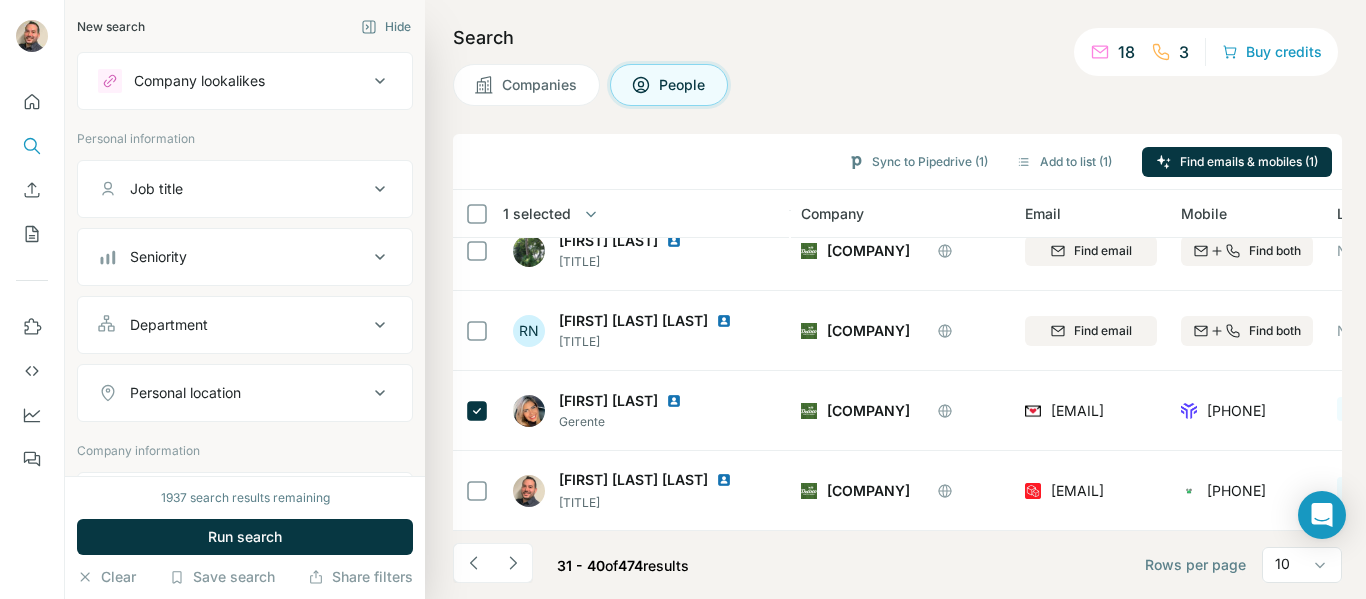 click on "Companies" at bounding box center [540, 85] 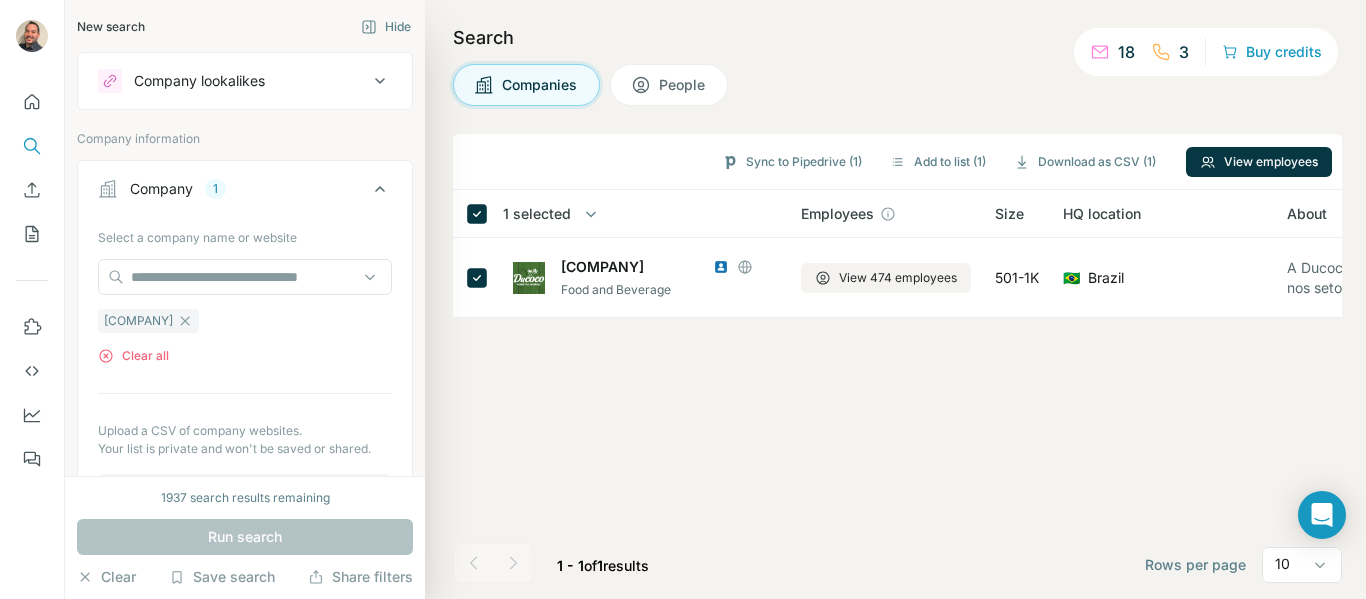 scroll, scrollTop: 0, scrollLeft: 0, axis: both 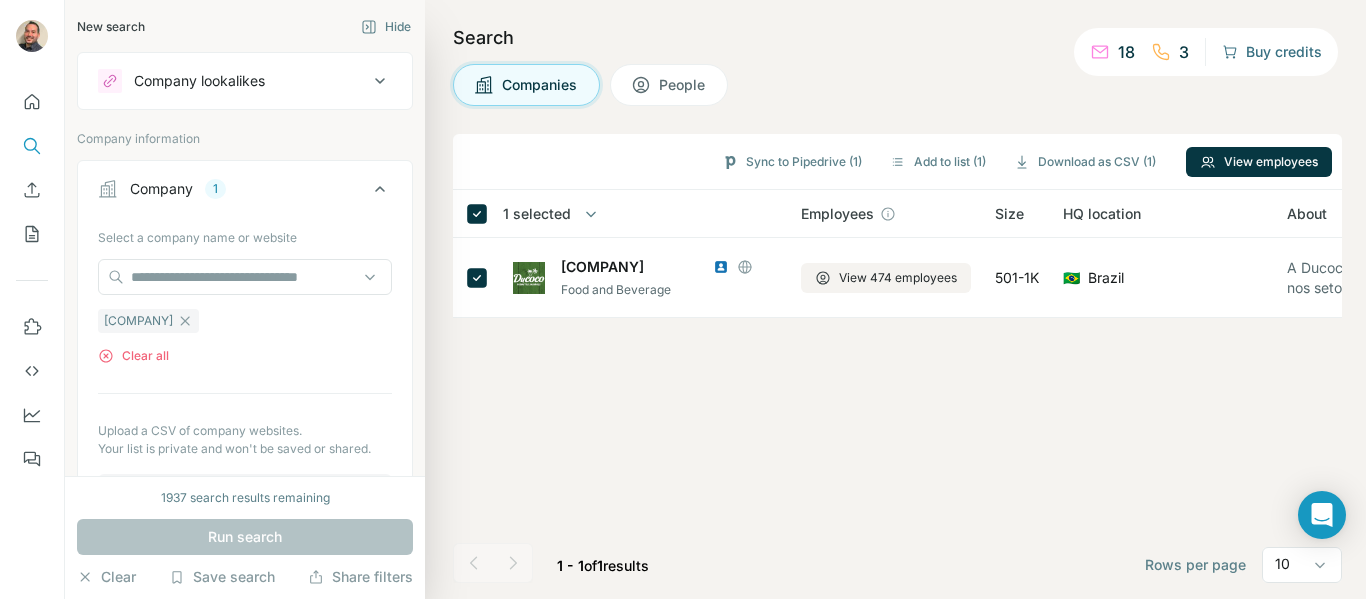 click on "Buy credits" at bounding box center (1272, 52) 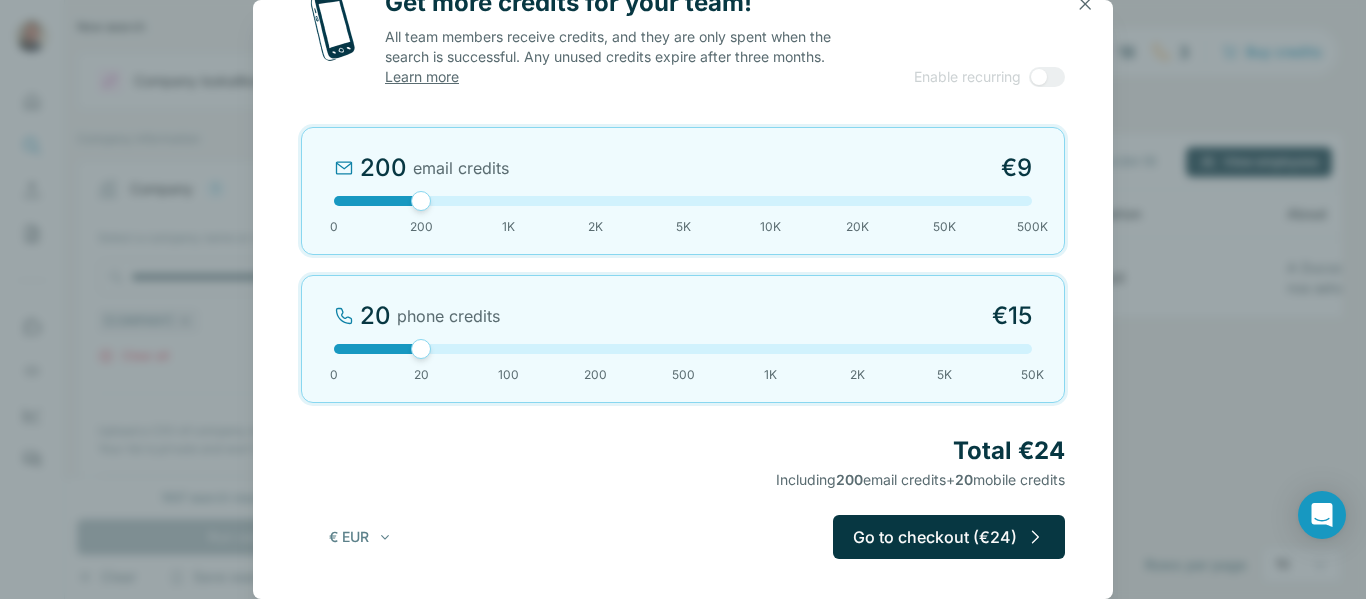 drag, startPoint x: 418, startPoint y: 348, endPoint x: 421, endPoint y: 370, distance: 22.203604 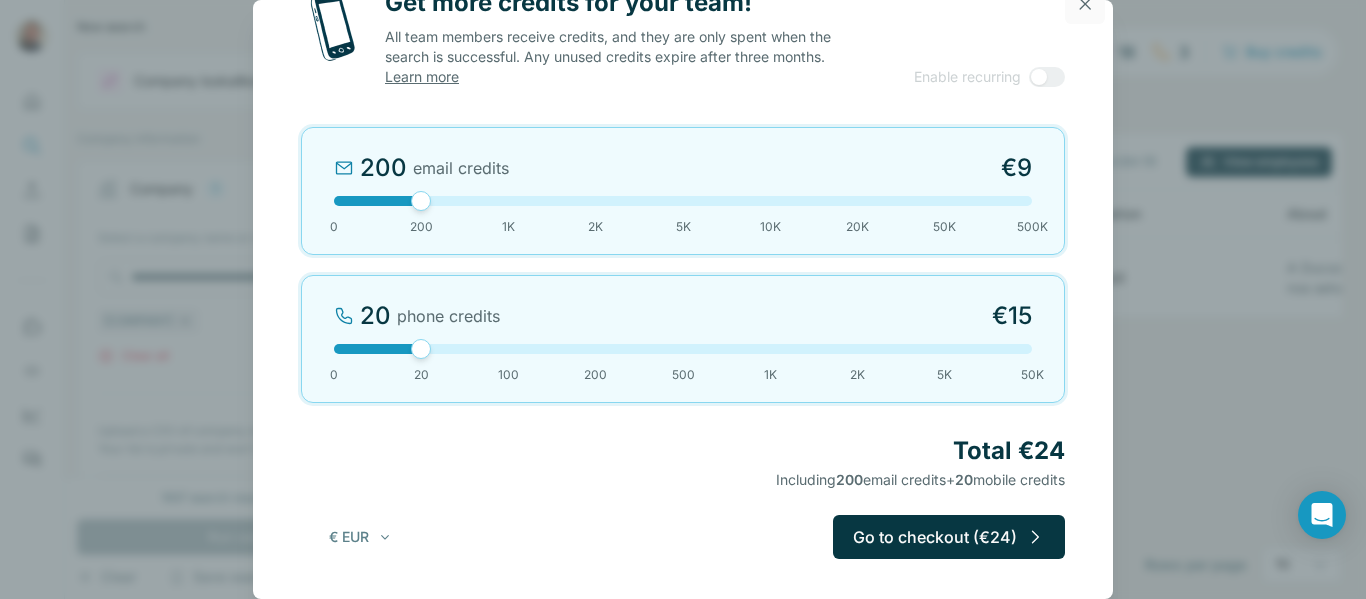 click 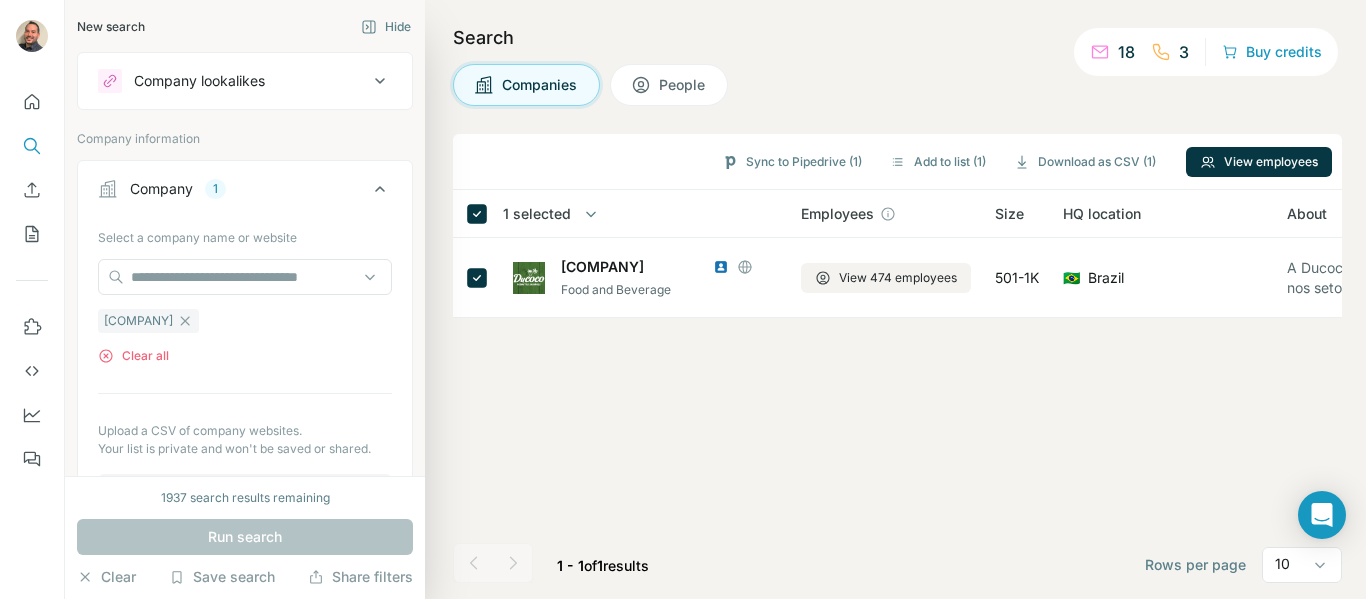 click 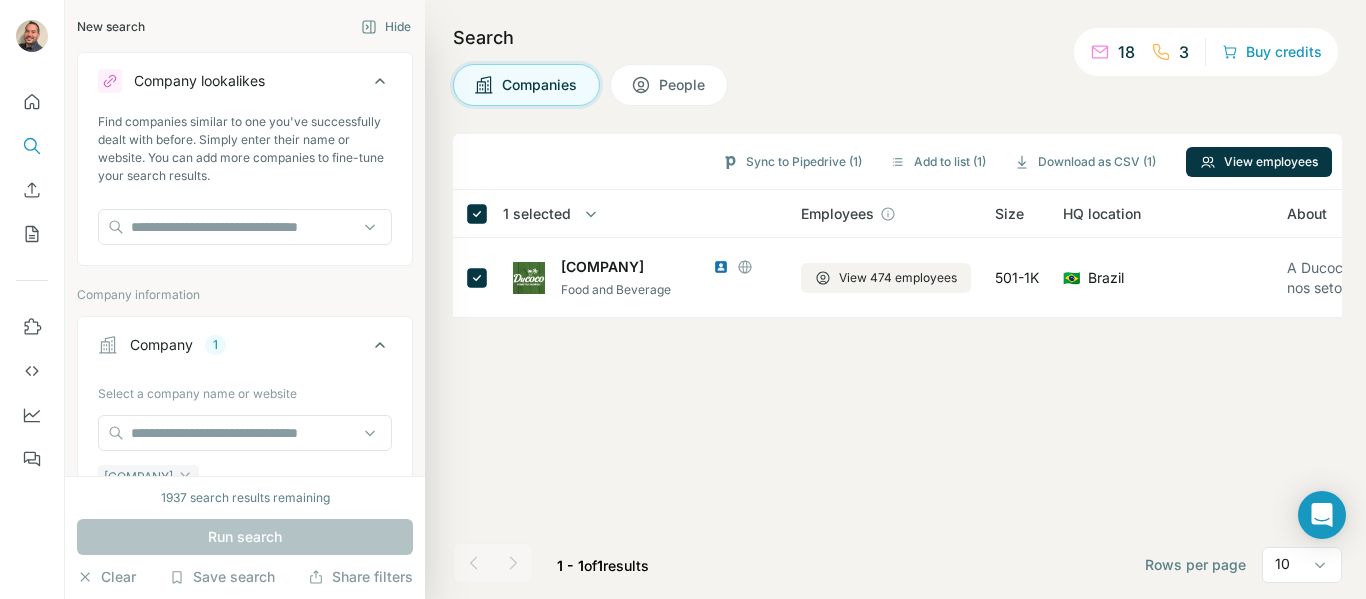 click 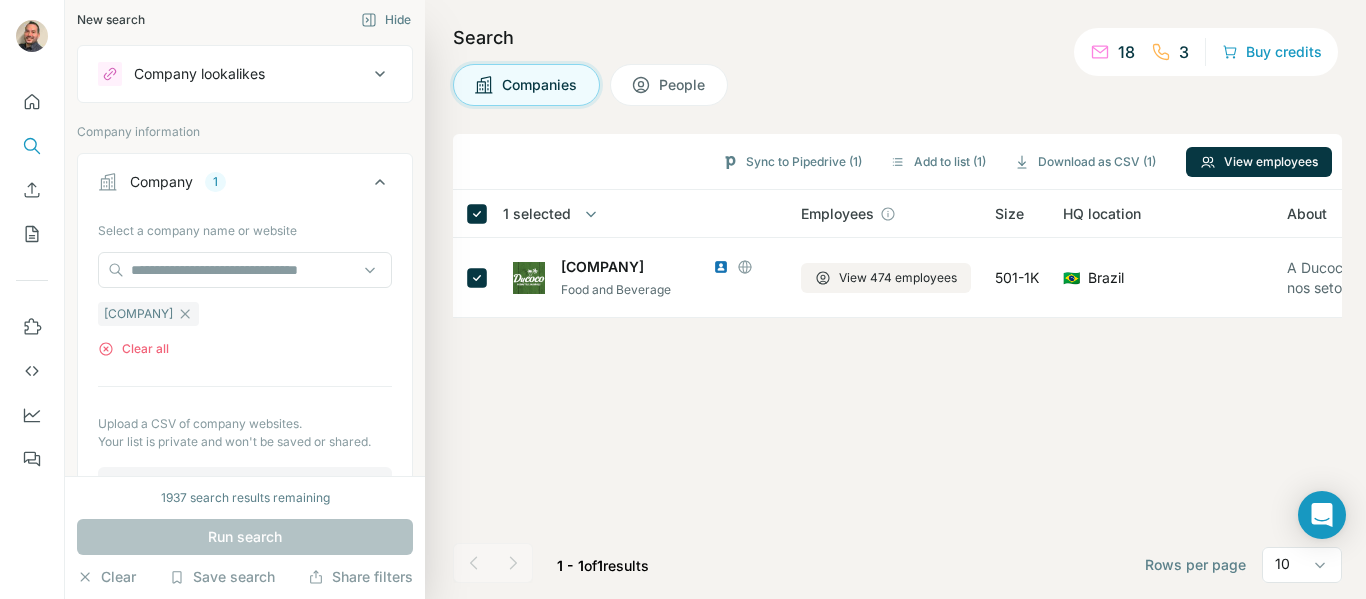 scroll, scrollTop: 0, scrollLeft: 0, axis: both 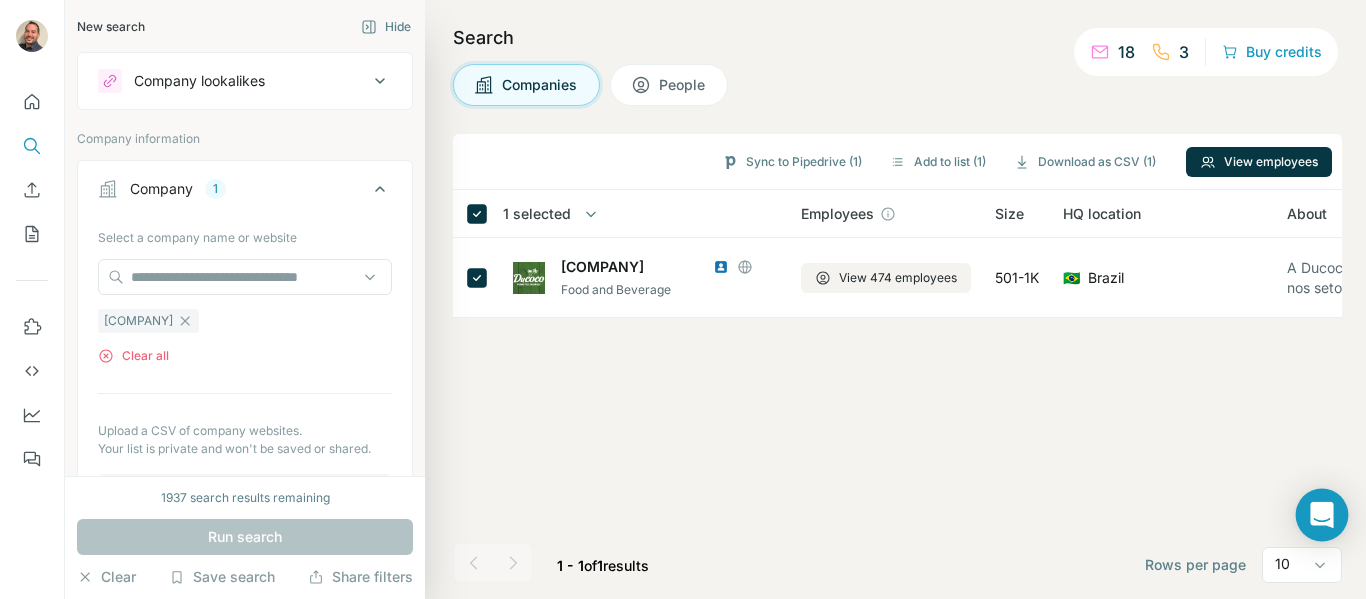 click 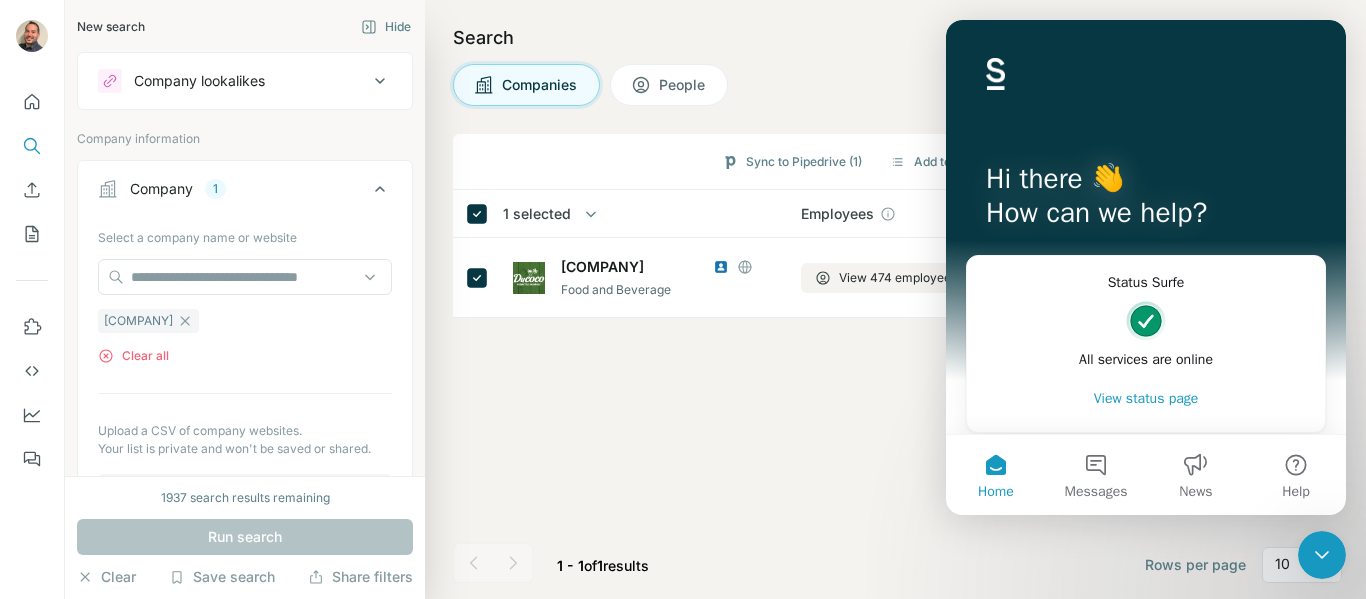 scroll, scrollTop: 0, scrollLeft: 0, axis: both 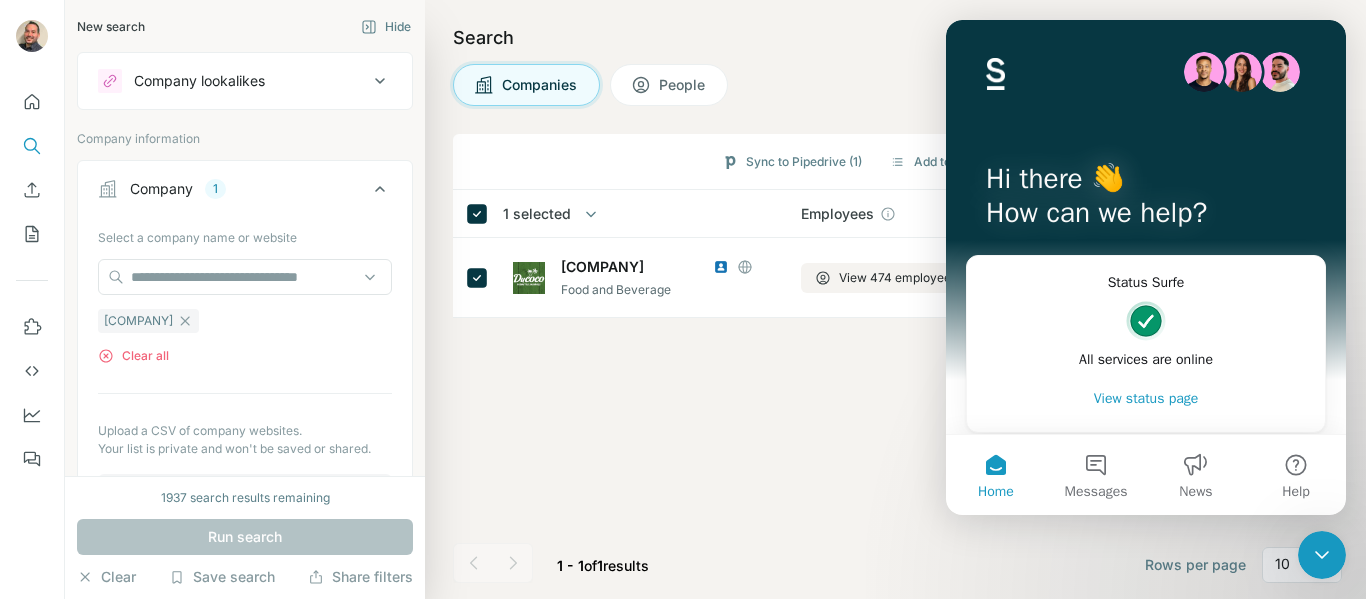 click on "View [NUMBER] employees 501-1K 🇧🇷 [COUNTRY] Not in a list - Python, Glide.js, Font Awesome, WordPress, Hello Elementor, Animate.css, Essential Addons for Elementor, Reddit, Swiper, MySQL, RSS, Elementor, LiteSpeed, PHP, Litespeed Cache, jQuery, Hostinger, jQuery Migrate, Polyfill, Handlebars, Google Font API, Google Hosted Libraries, Google Maps, Twitter Emoji (Twemoji) Food and Beverage, Food Processing, Organic, Organic Food, Recipes água de coco leite de coco pronto para beber leite de coco culinário coco ralado e óleo de coco. 1 - 1  of  1  results Rows per page 10" at bounding box center (897, 366) 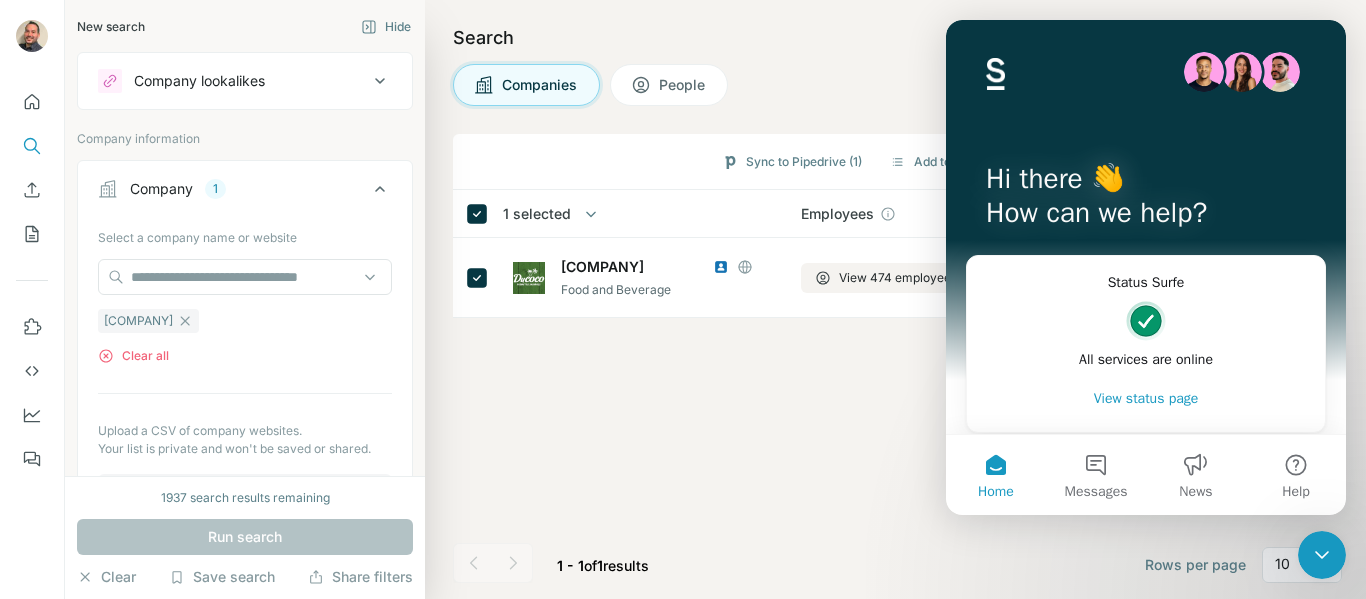 click on "View [NUMBER] employees 501-1K 🇧🇷 [COUNTRY] Not in a list - Python, Glide.js, Font Awesome, WordPress, Hello Elementor, Animate.css, Essential Addons for Elementor, Reddit, Swiper, MySQL, RSS, Elementor, LiteSpeed, PHP, Litespeed Cache, jQuery, Hostinger, jQuery Migrate, Polyfill, Handlebars, Google Font API, Google Hosted Libraries, Google Maps, Twitter Emoji (Twemoji) Food and Beverage, Food Processing, Organic, Organic Food, Recipes água de coco leite de coco pronto para beber leite de coco culinário coco ralado e óleo de coco. 1 - 1  of  1  results Rows per page 10" at bounding box center (897, 366) 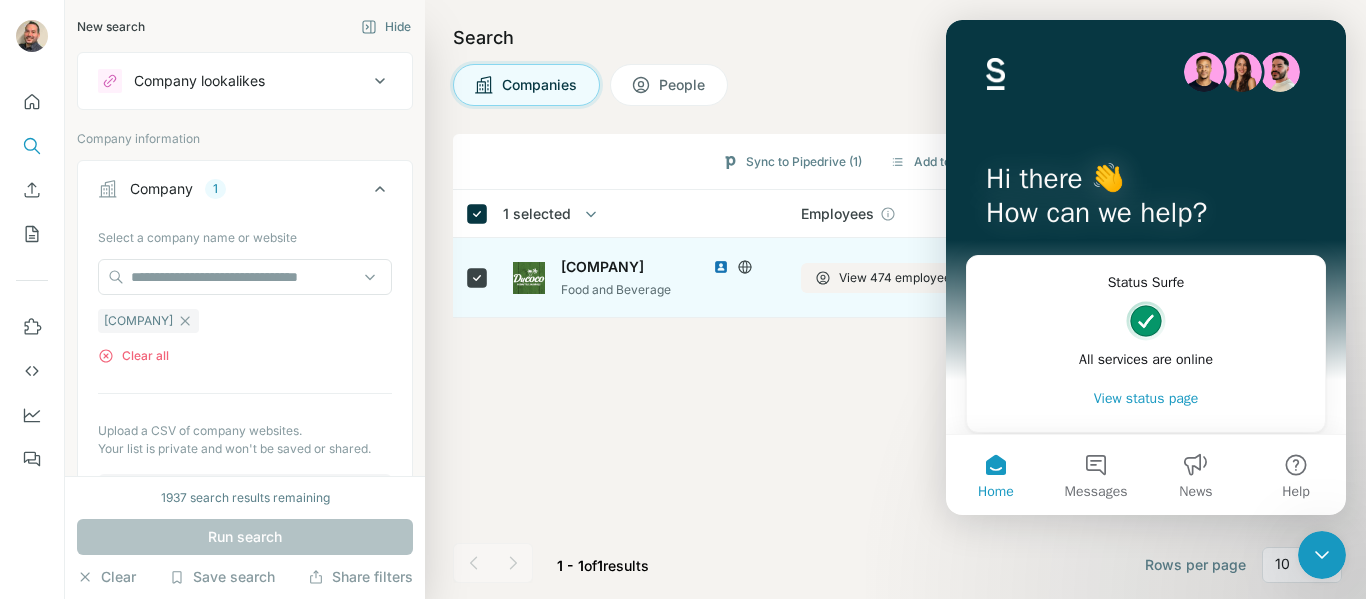 drag, startPoint x: 704, startPoint y: 446, endPoint x: 837, endPoint y: 241, distance: 244.36449 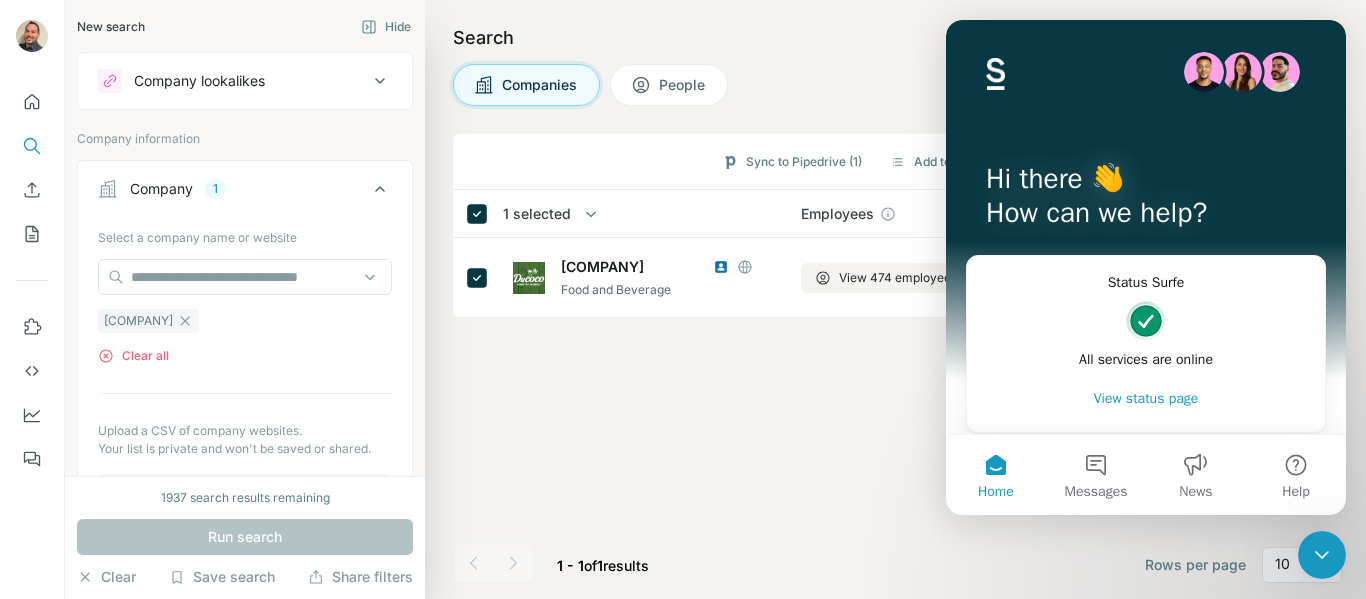 click at bounding box center (1322, 555) 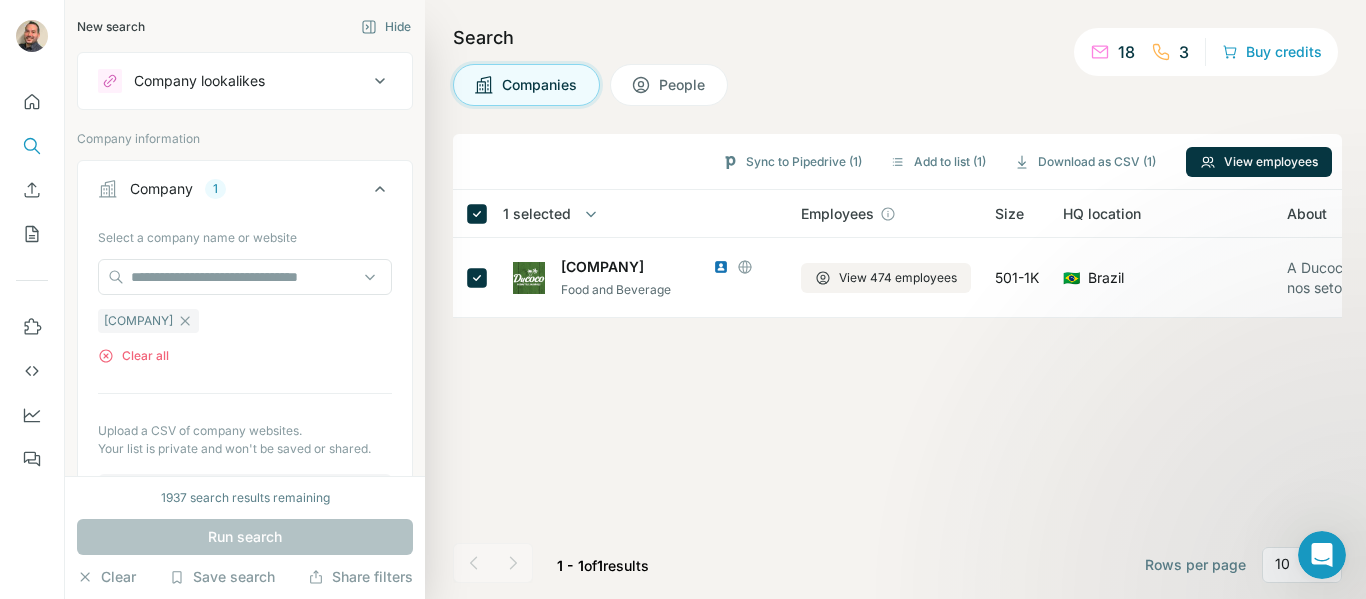 scroll, scrollTop: 0, scrollLeft: 0, axis: both 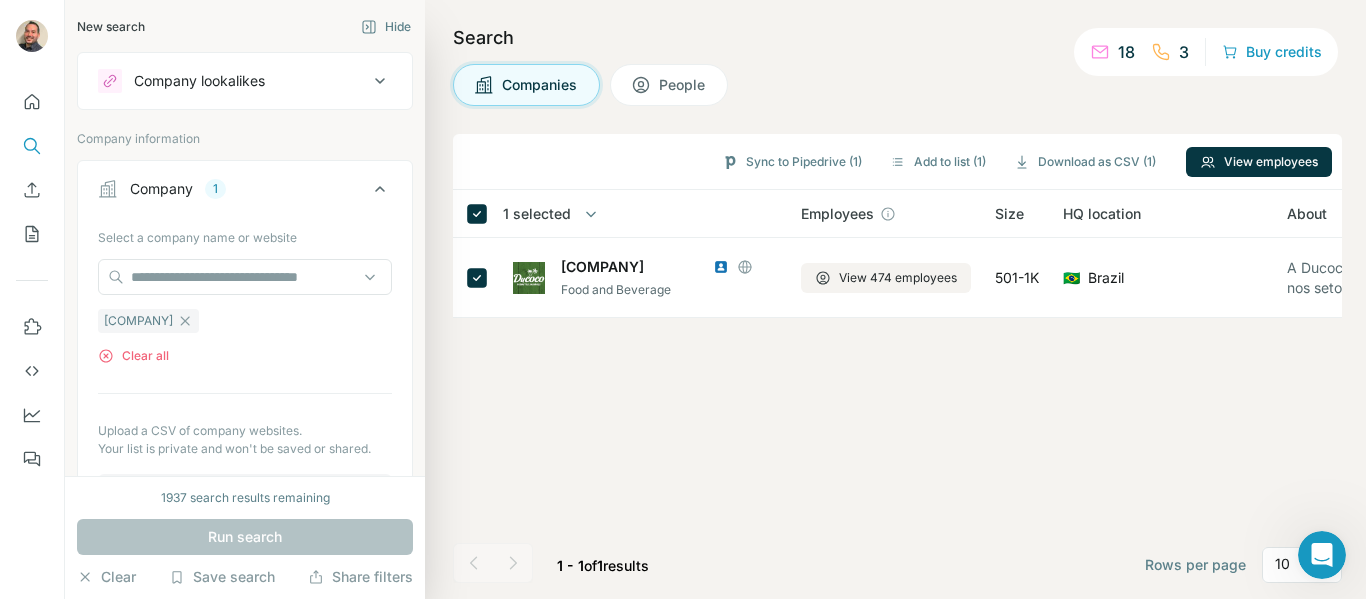 click on "People" at bounding box center [669, 85] 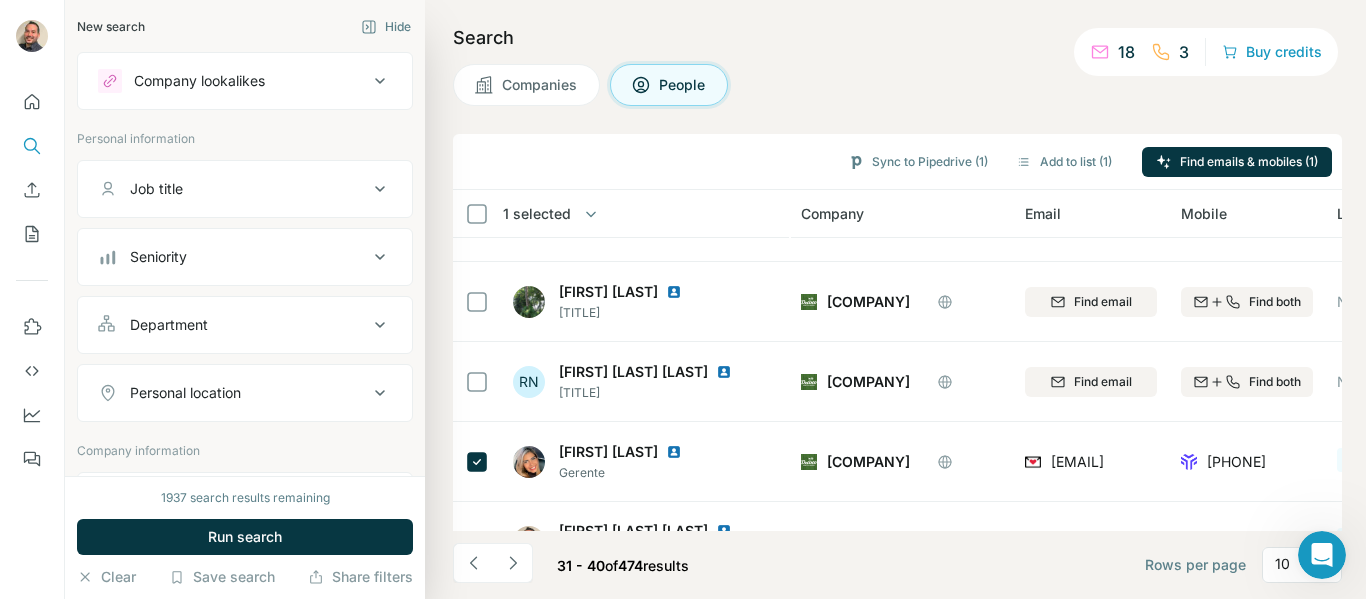 scroll, scrollTop: 517, scrollLeft: 0, axis: vertical 